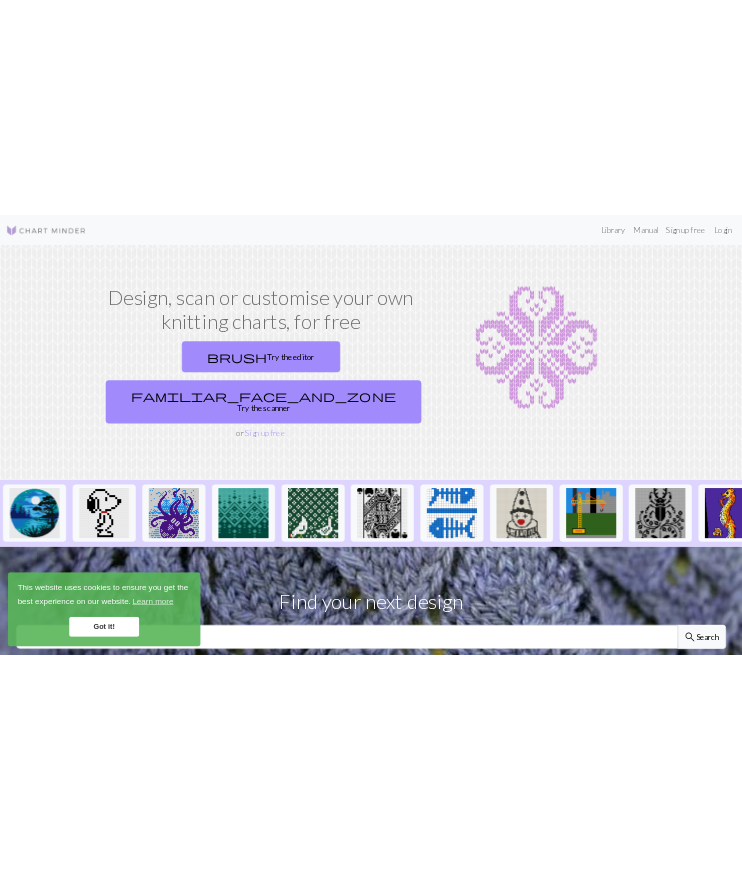 scroll, scrollTop: 0, scrollLeft: 0, axis: both 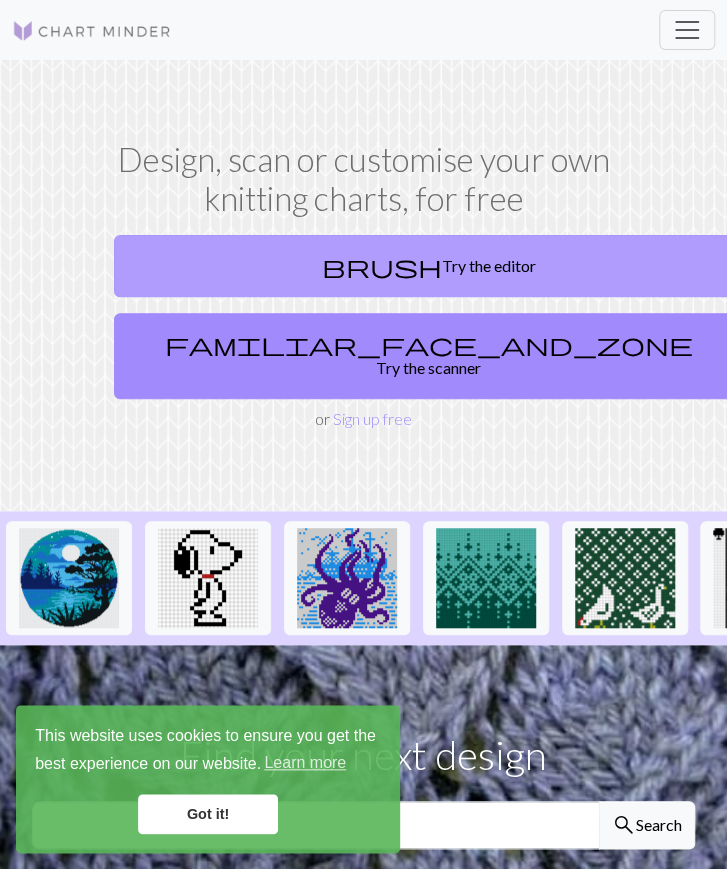 click on "brush  Try the editor" at bounding box center [429, 266] 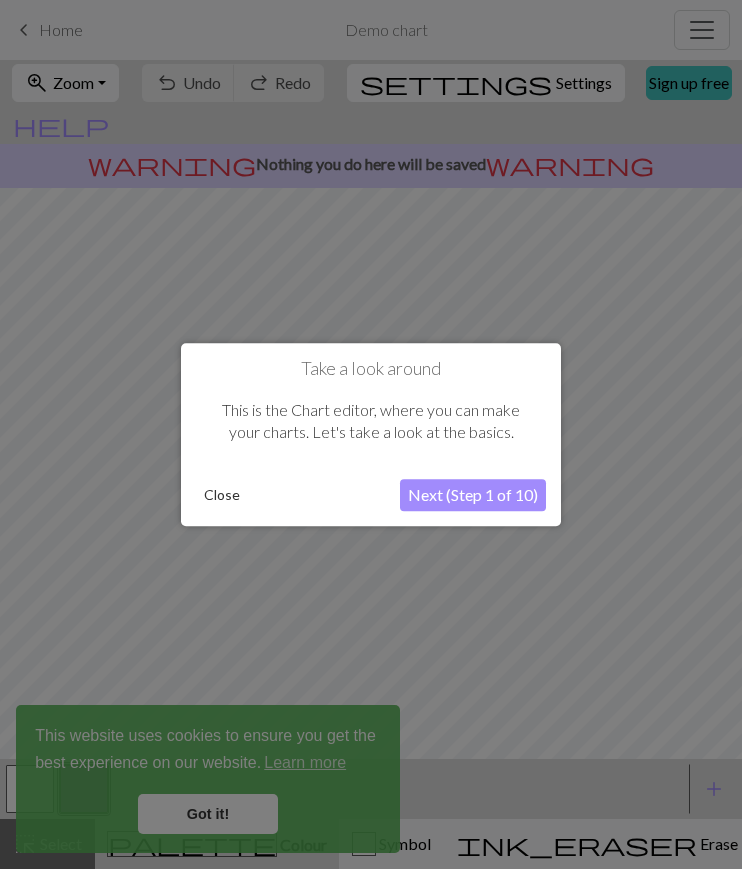 click on "Next (Step 1 of 10)" at bounding box center [473, 495] 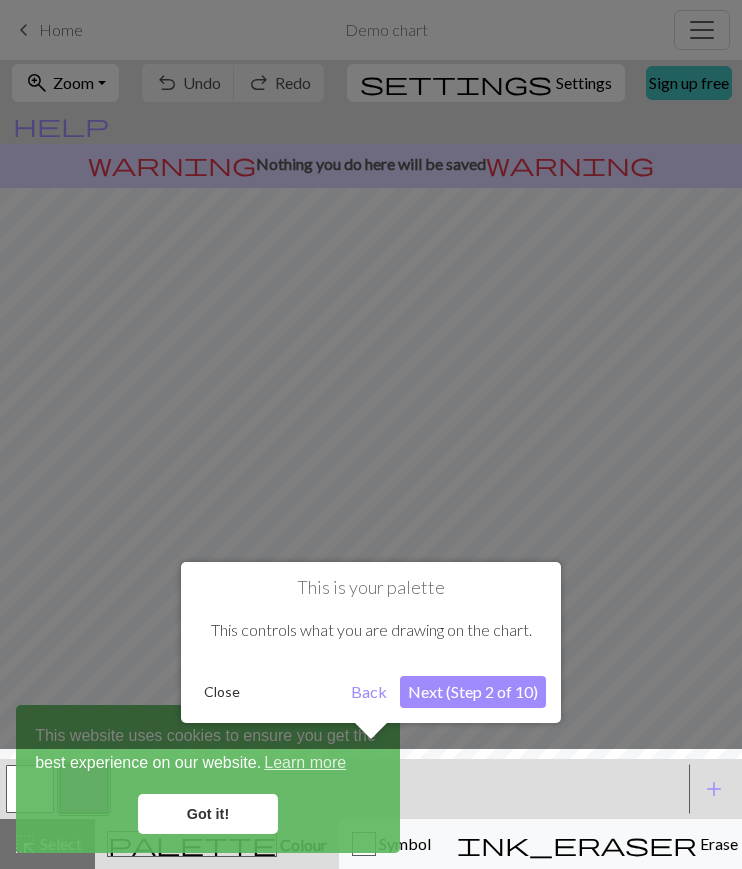 click on "Next (Step 2 of 10)" at bounding box center [473, 692] 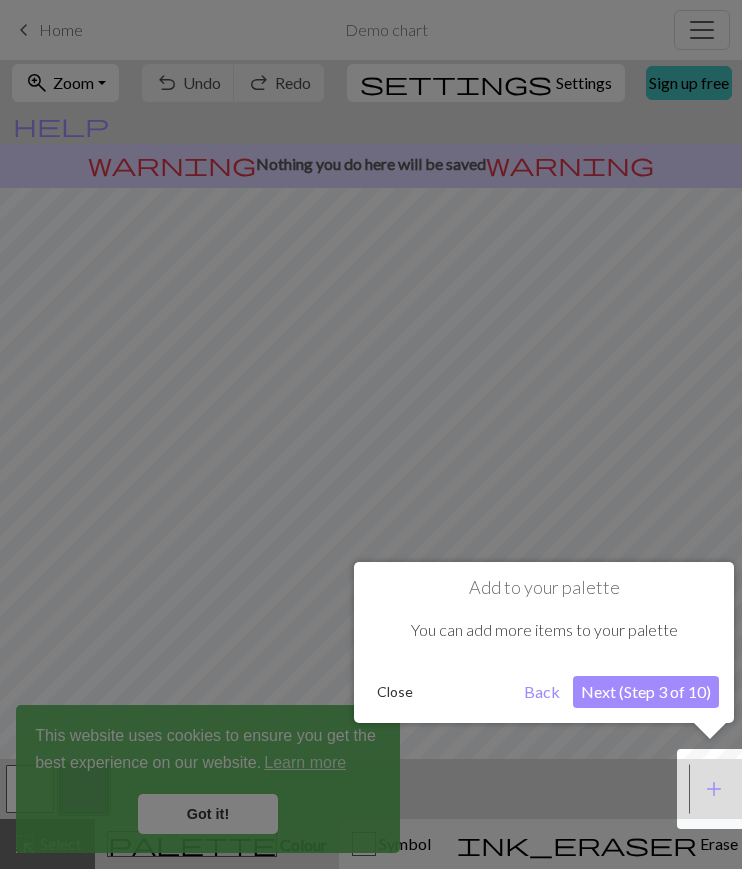 click on "Next (Step 3 of 10)" at bounding box center [646, 692] 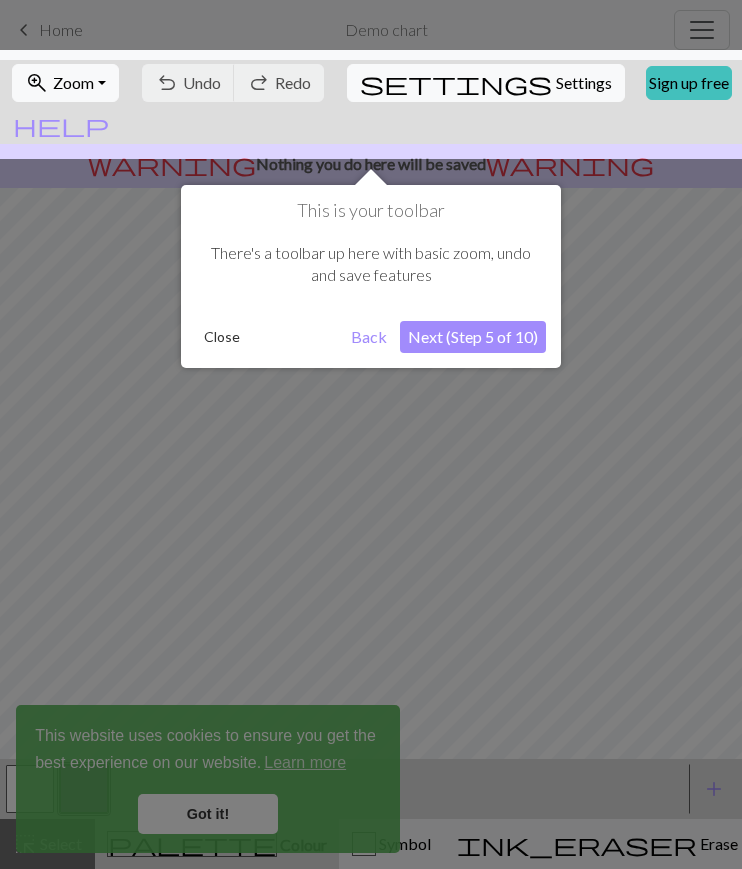 click on "Next (Step 5 of 10)" at bounding box center (473, 337) 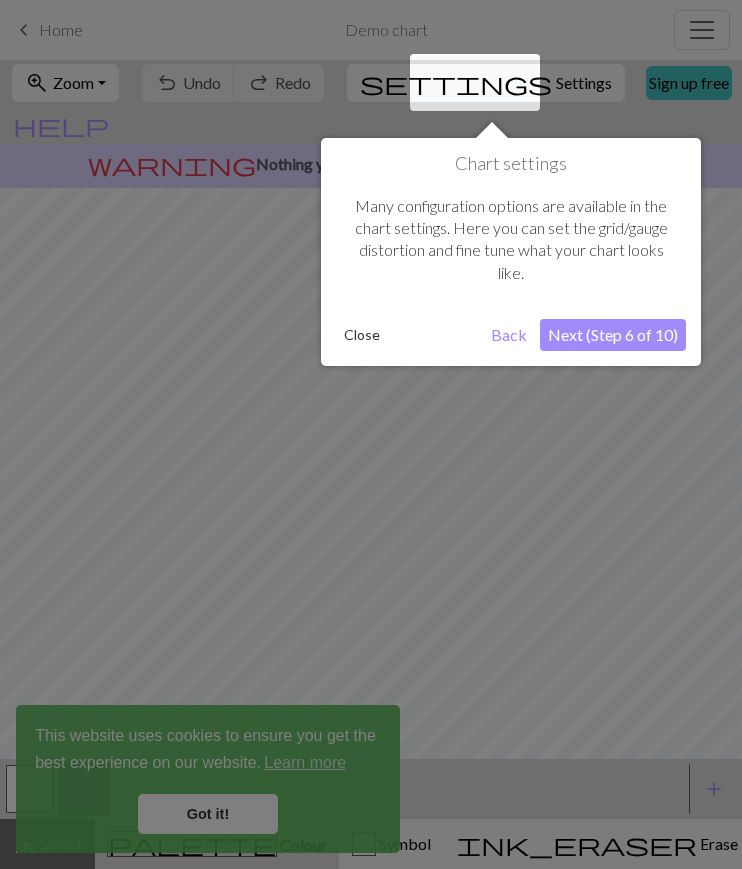 click on "Close" at bounding box center (409, 335) 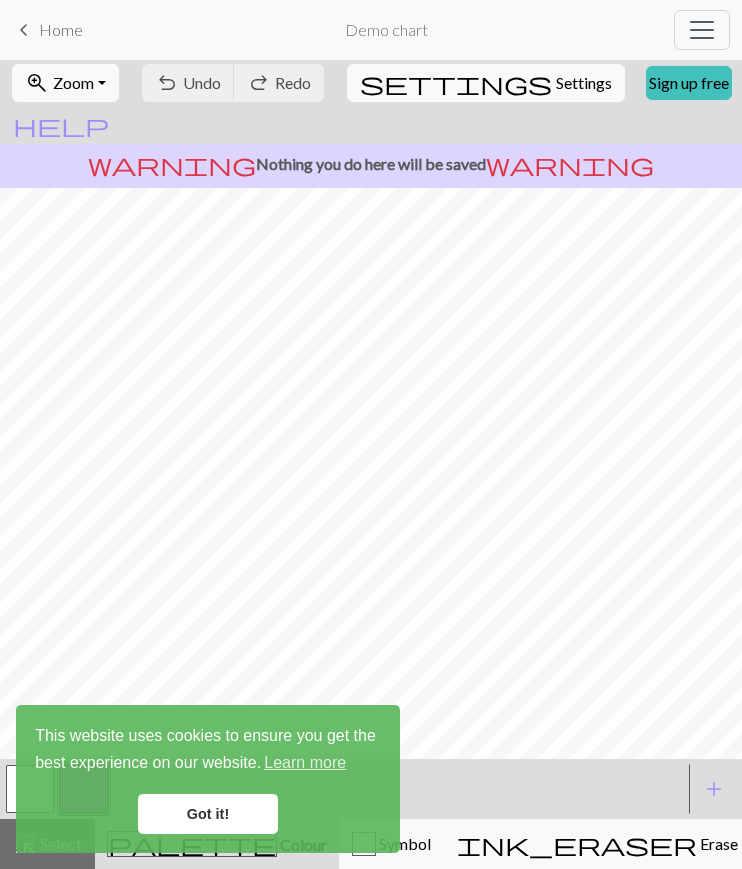 click on "Got it!" at bounding box center (208, 814) 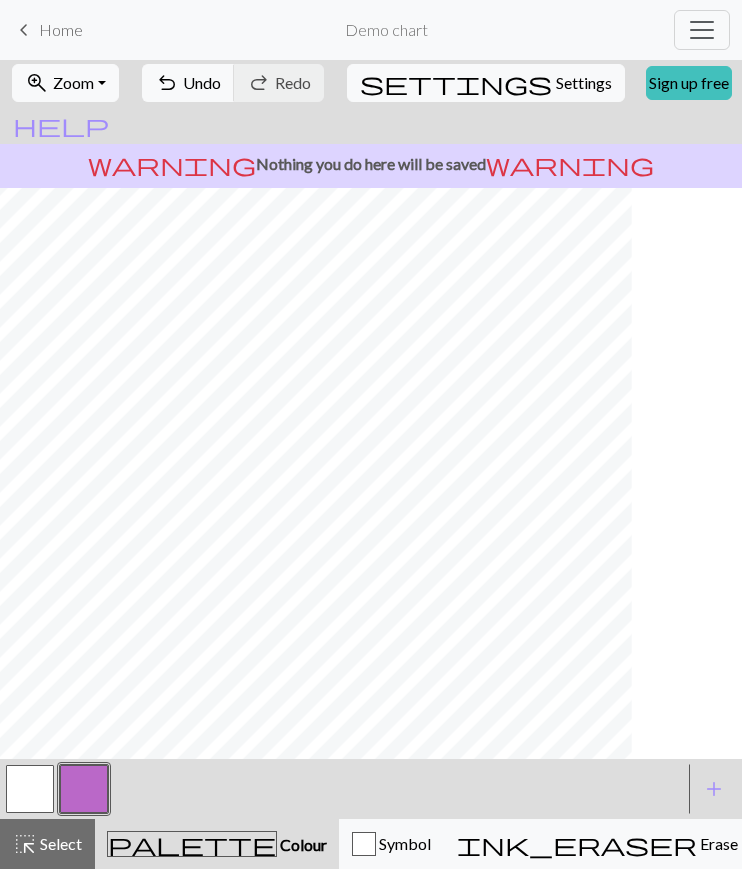 scroll, scrollTop: 0, scrollLeft: 36, axis: horizontal 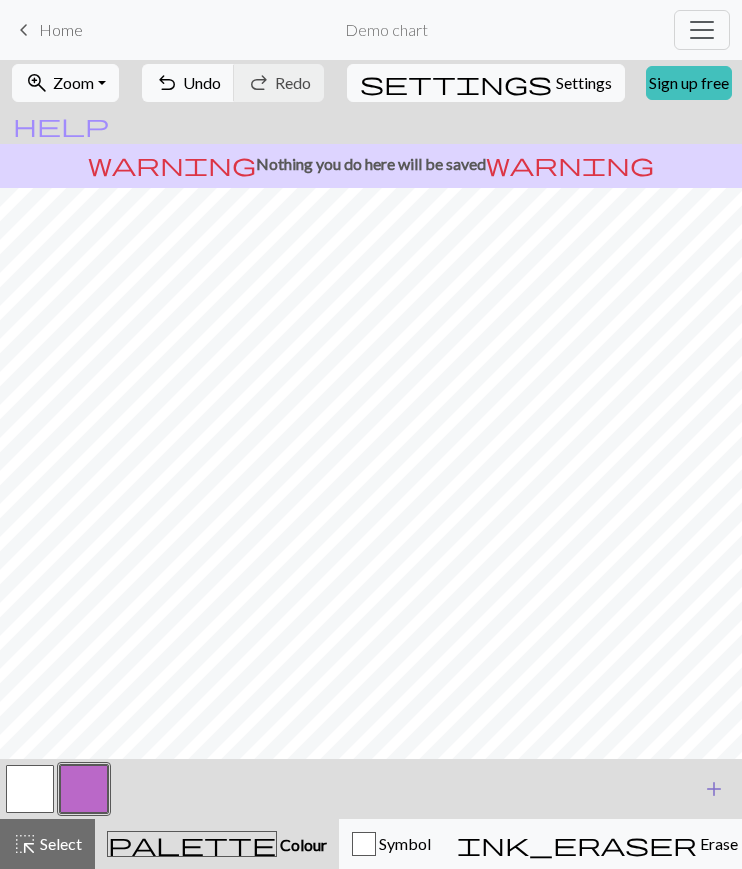 click on "add" at bounding box center (714, 789) 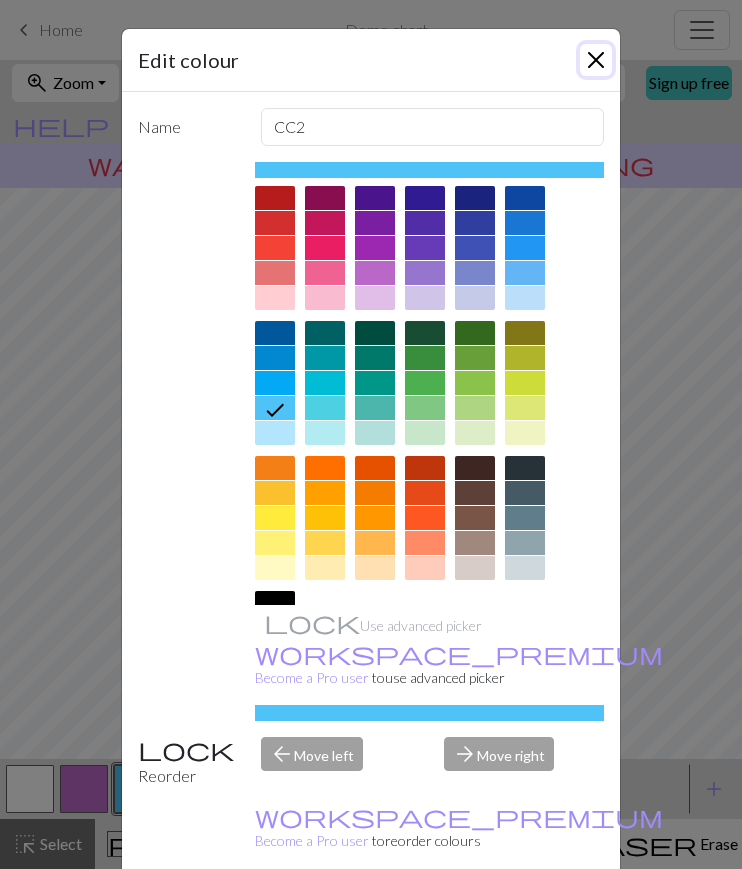 click at bounding box center (596, 60) 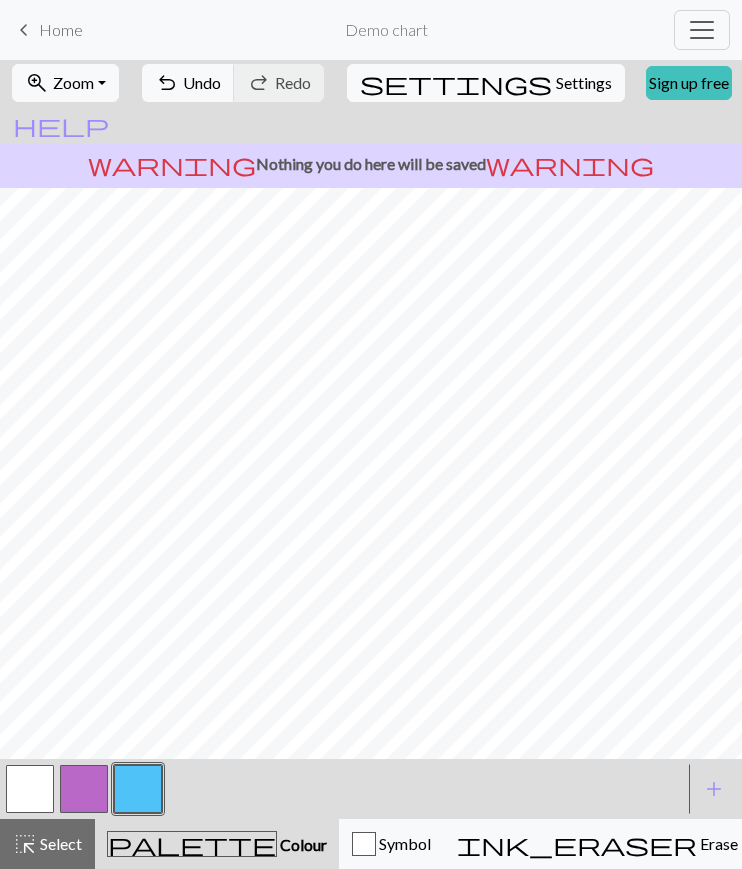 click on "settings  Settings" at bounding box center (486, 83) 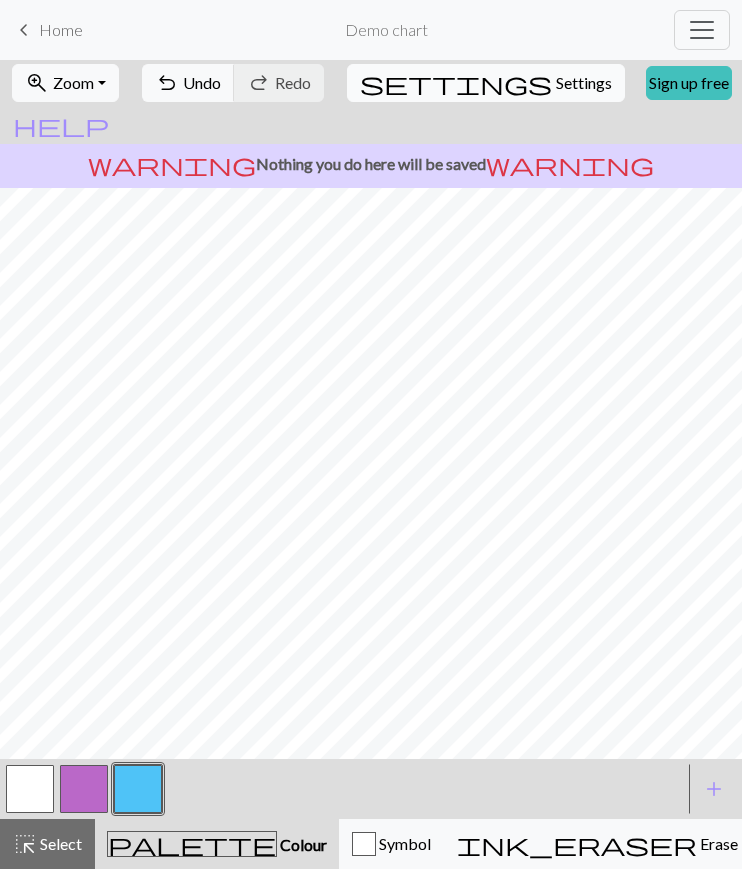 click on "settings  Settings" at bounding box center (486, 83) 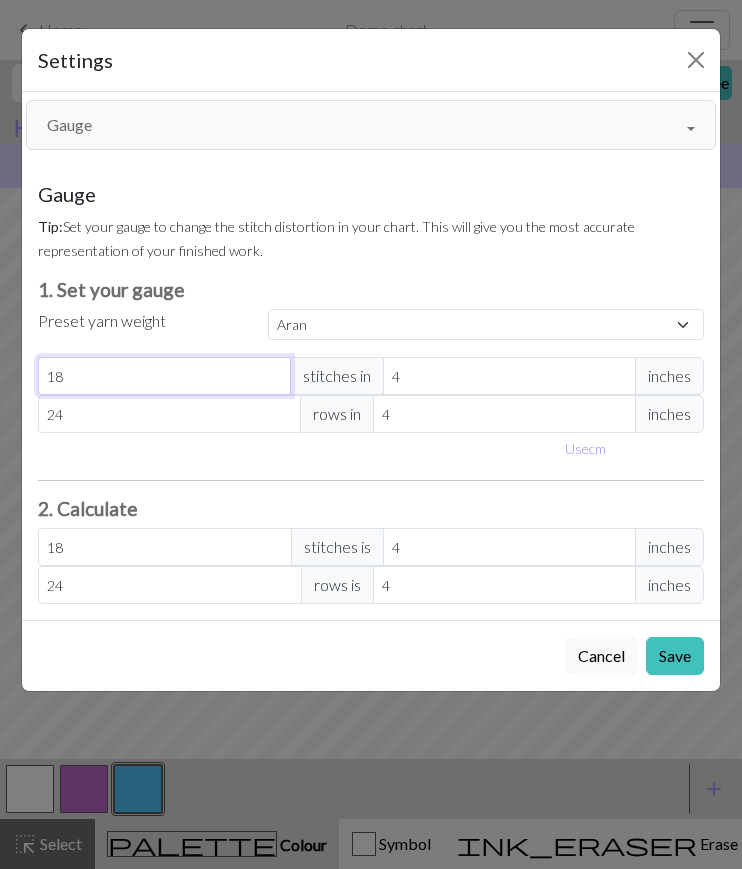 drag, startPoint x: 203, startPoint y: 379, endPoint x: -12, endPoint y: 347, distance: 217.36835 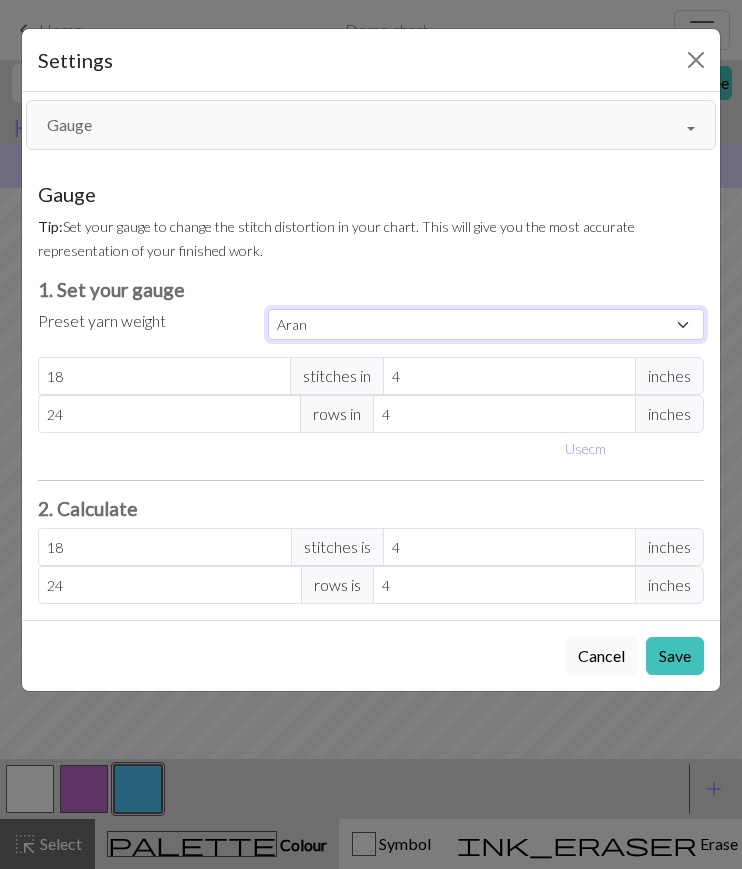 click on "Custom Square Lace Light Fingering Fingering Sport Double knit Worsted Aran Bulky Super Bulky" at bounding box center (486, 324) 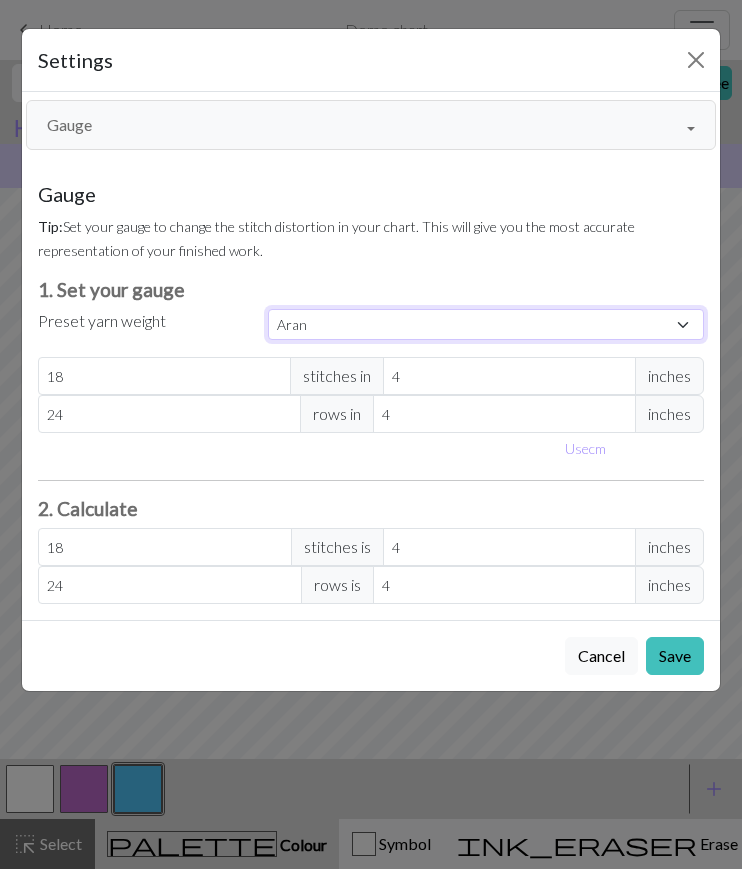 select on "dk" 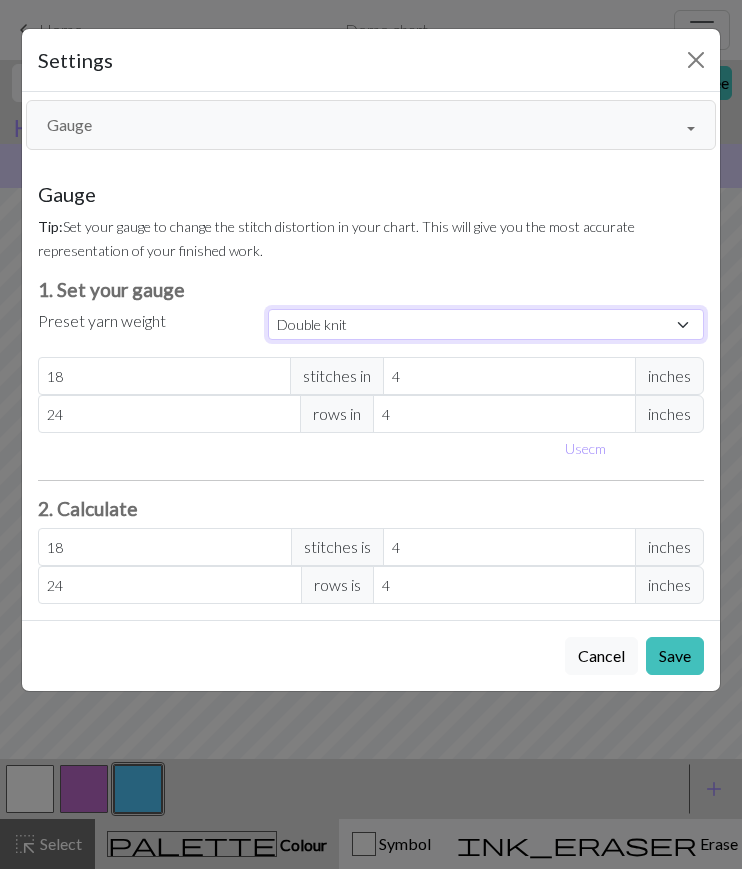click on "Custom Square Lace Light Fingering Fingering Sport Double knit Worsted Aran Bulky Super Bulky" at bounding box center (486, 324) 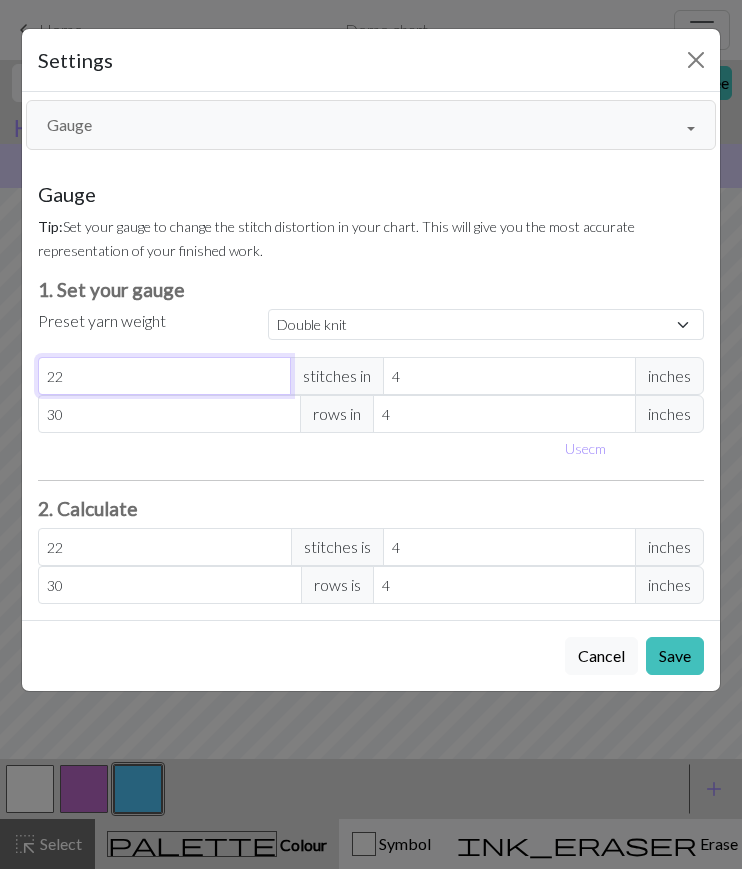 drag, startPoint x: 90, startPoint y: 365, endPoint x: 28, endPoint y: 363, distance: 62.03225 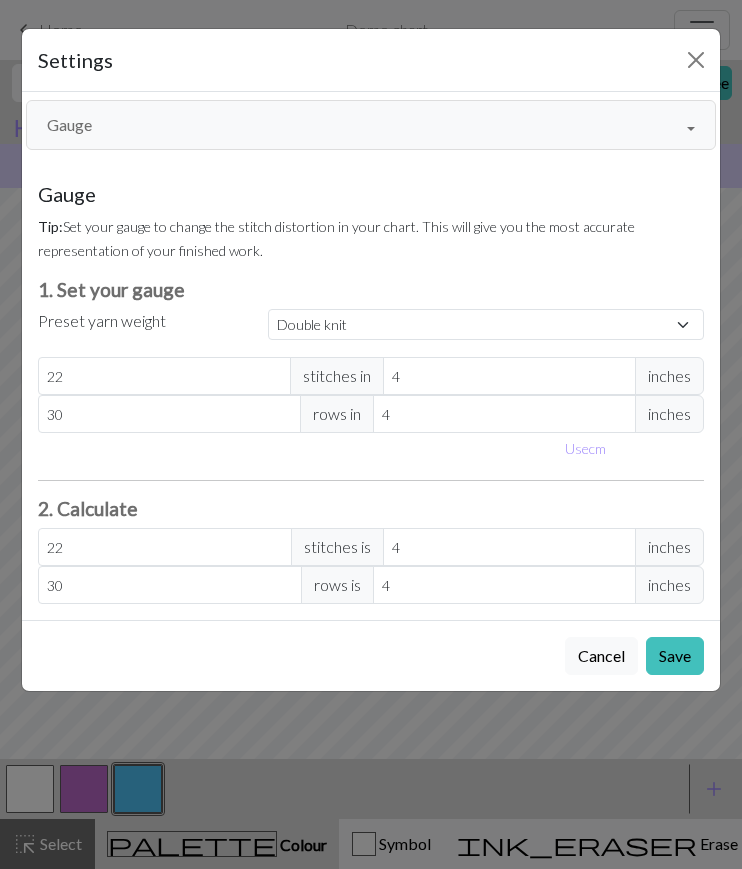 click on "Preset yarn weight" at bounding box center (102, 321) 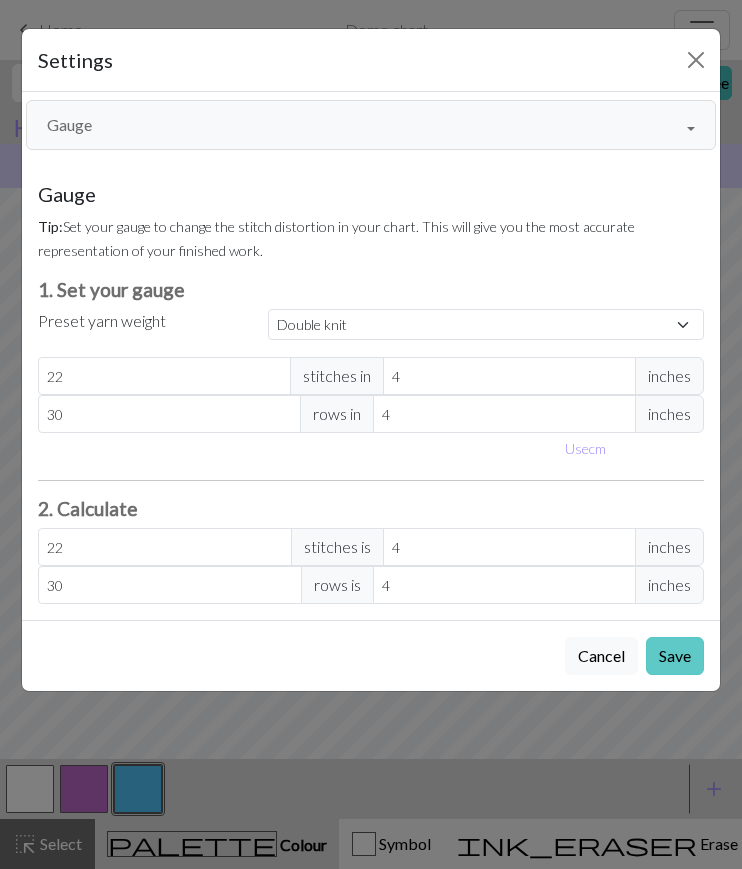click on "Save" at bounding box center (675, 656) 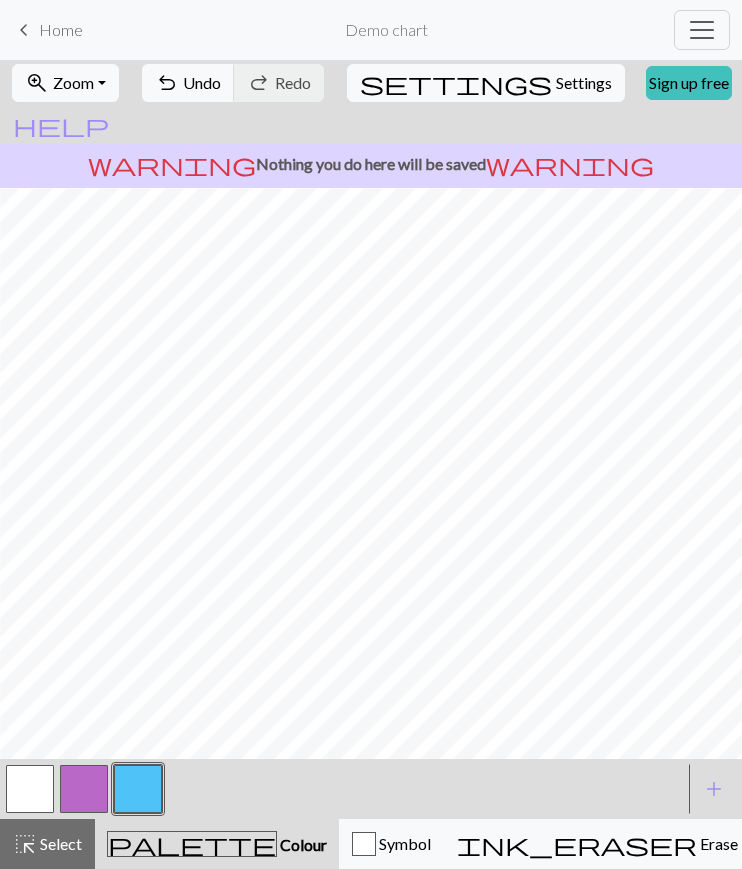scroll, scrollTop: 135, scrollLeft: 62, axis: both 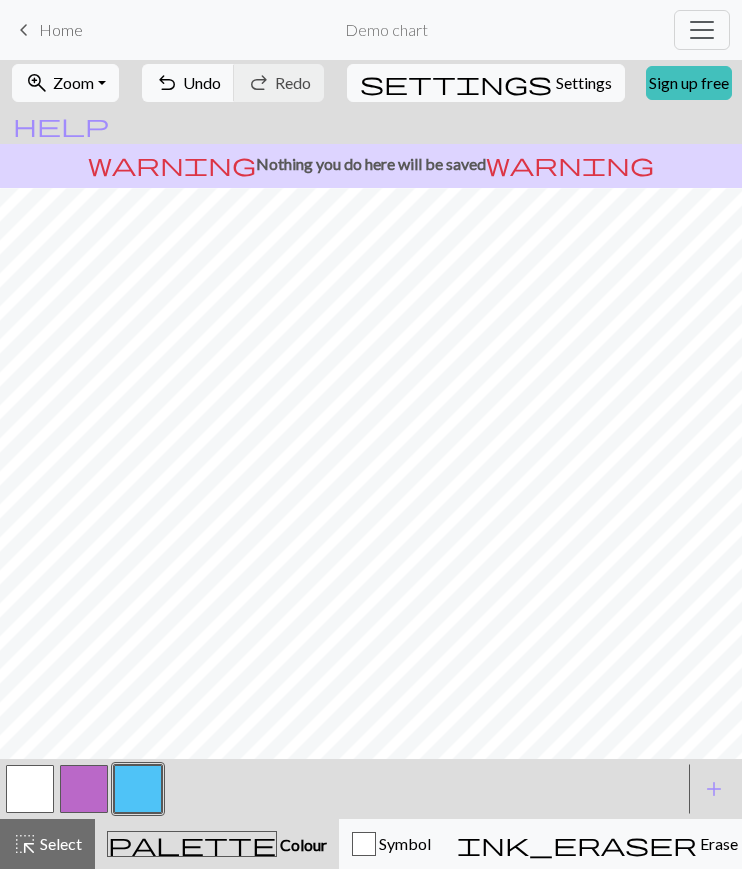 click on "Knitting mode" at bounding box center (1150, 843) 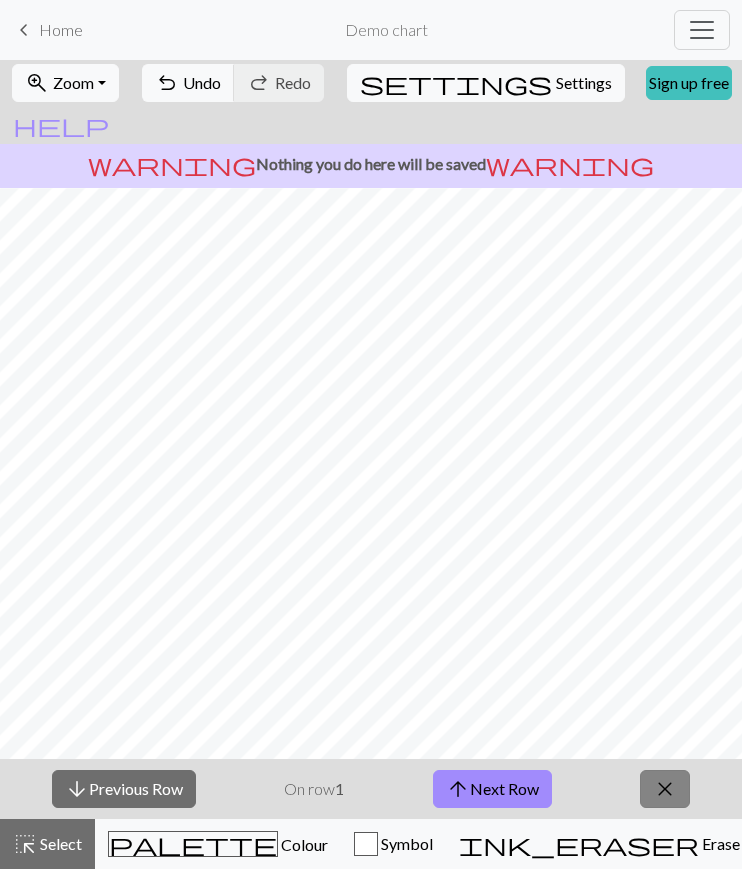 click on "close" at bounding box center [665, 789] 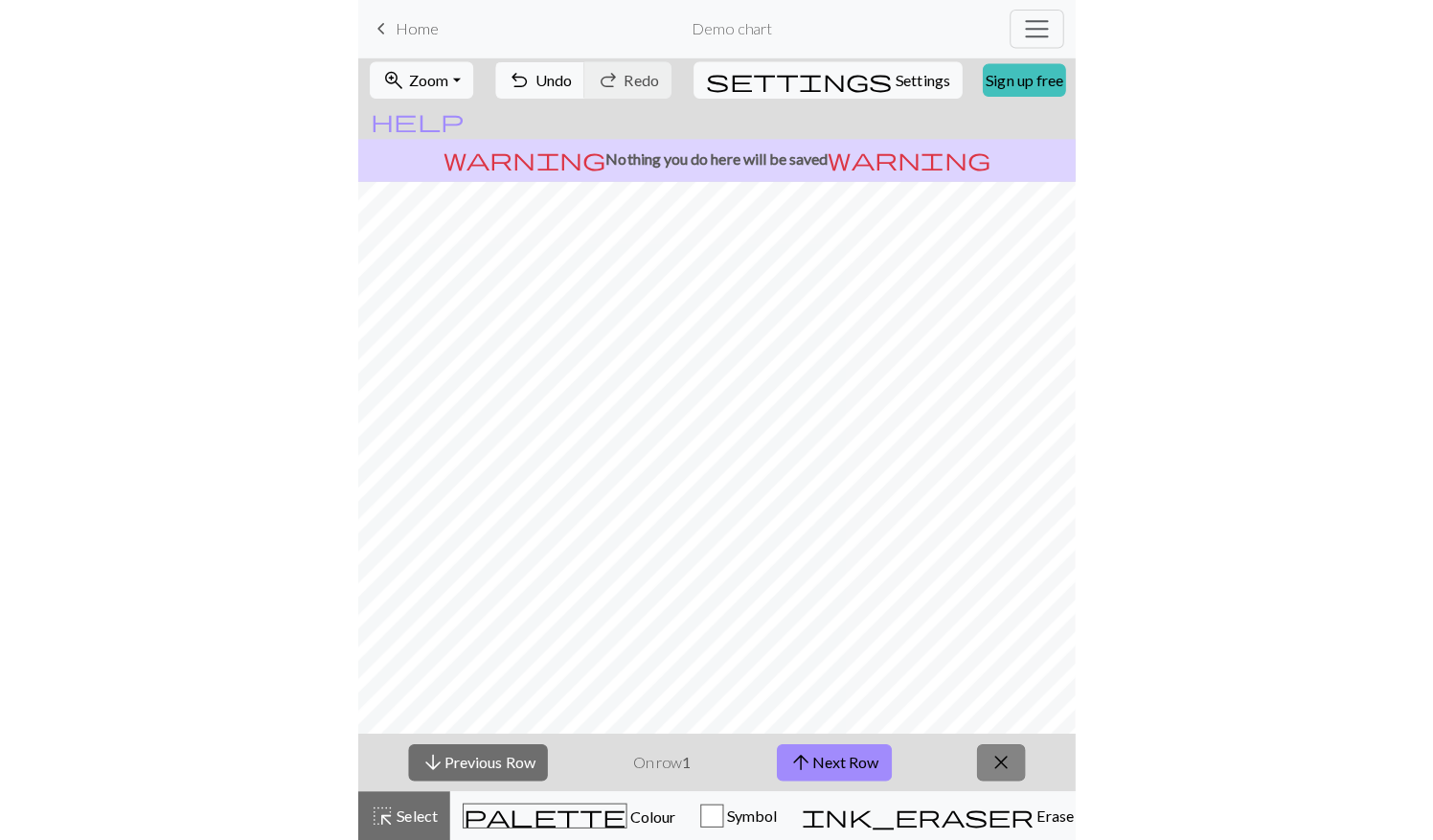 scroll, scrollTop: 72, scrollLeft: 59, axis: both 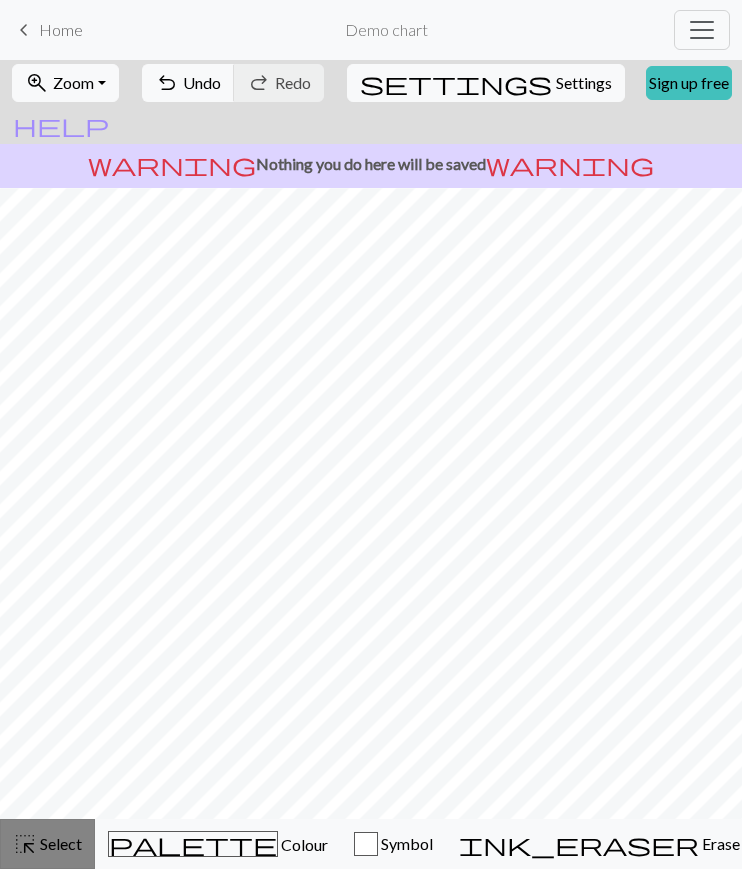 click on "highlight_alt   Select   Select" at bounding box center [47, 844] 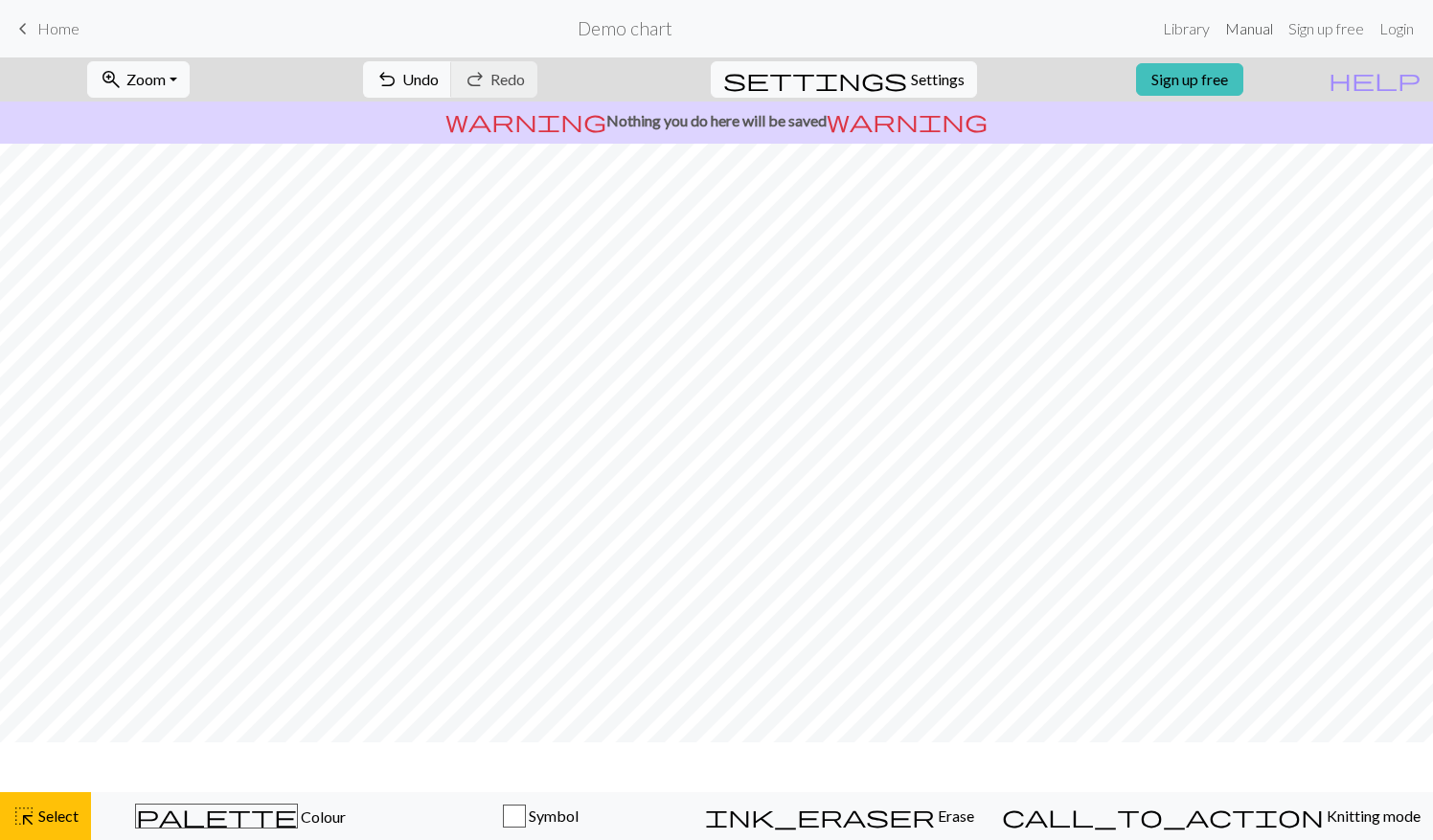 scroll, scrollTop: 0, scrollLeft: 0, axis: both 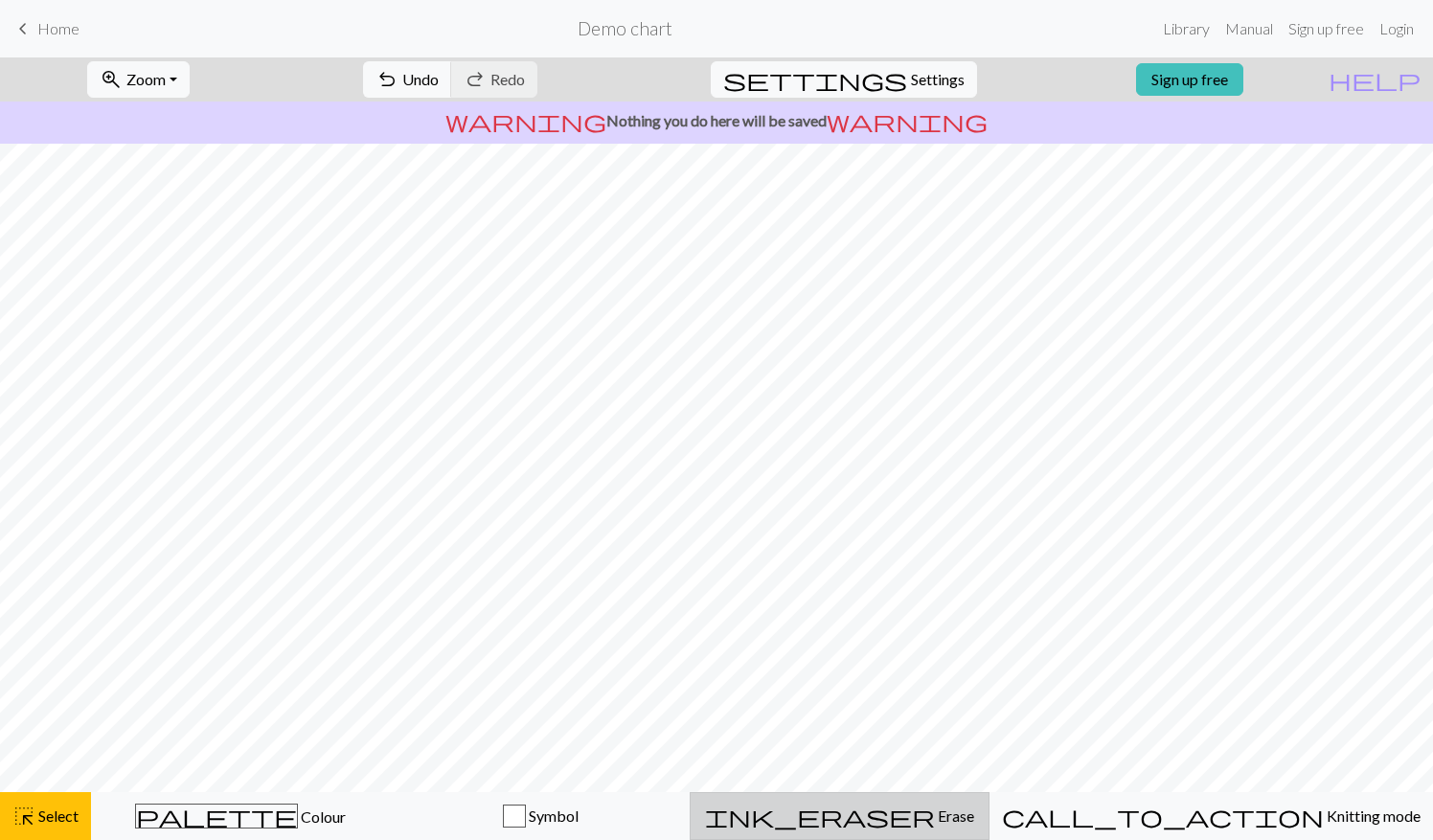 click on "Erase" at bounding box center (954, 815) 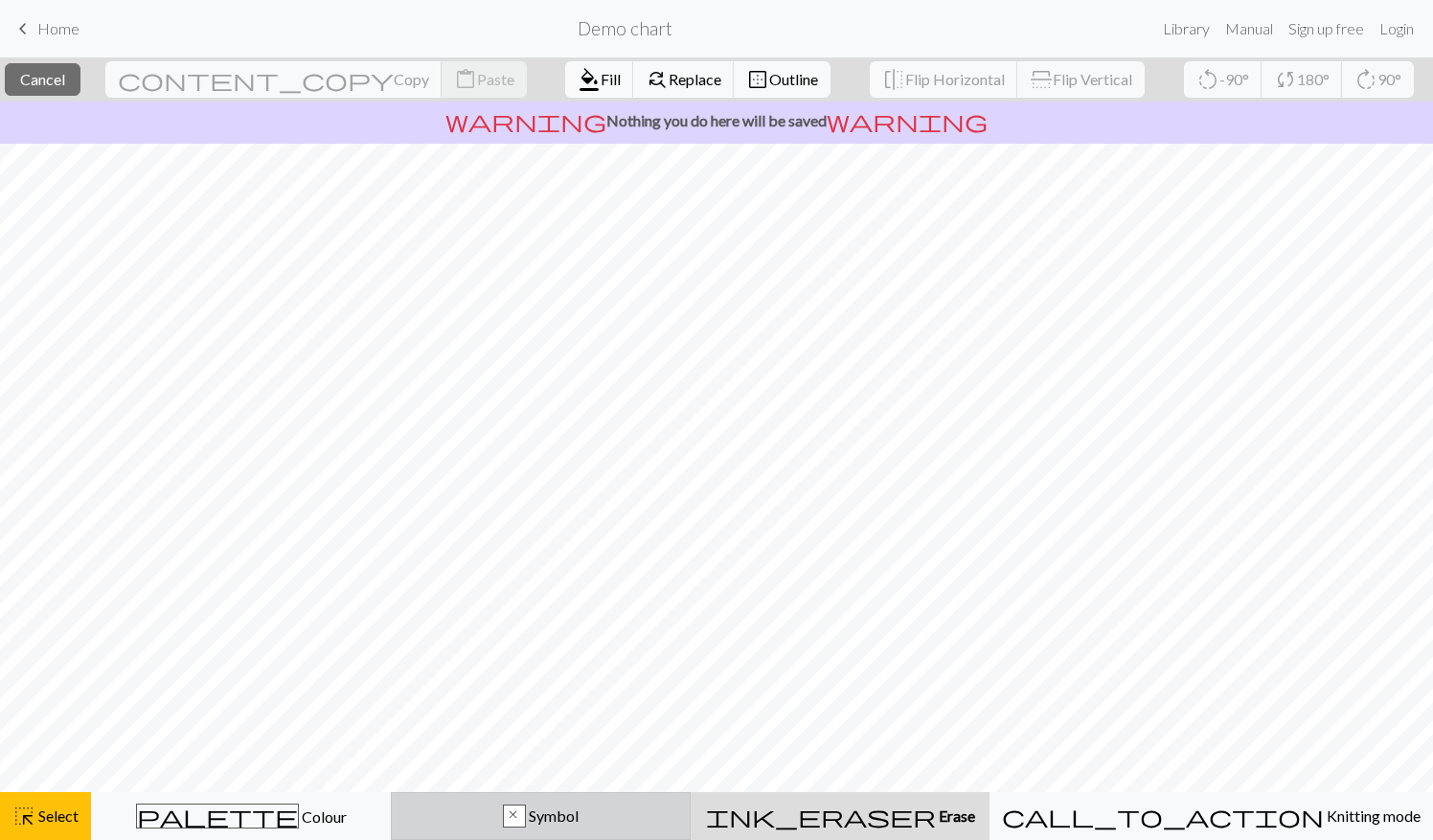 click on "x   Symbol" at bounding box center (540, 816) 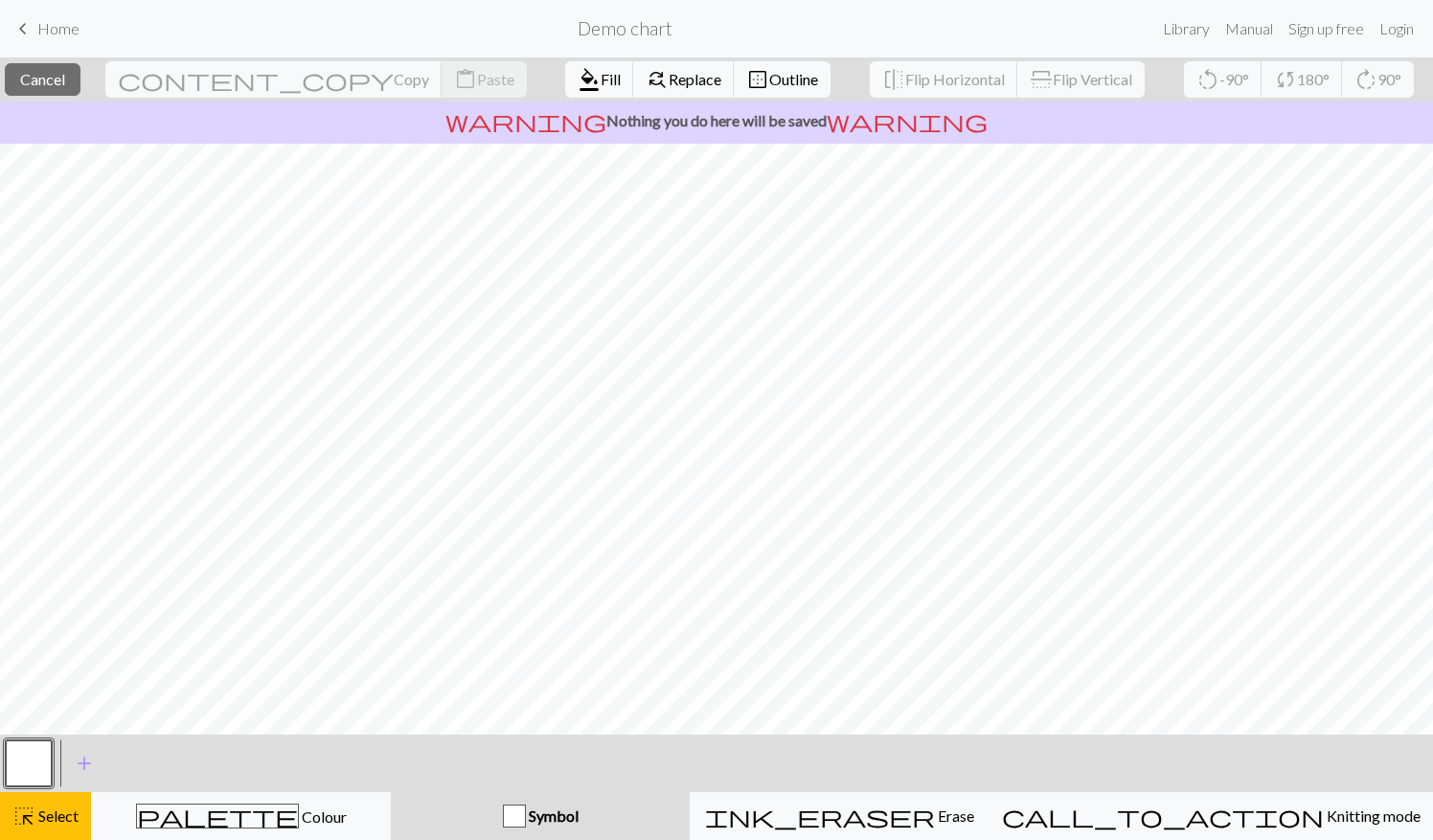 click on "Symbol" at bounding box center [552, 815] 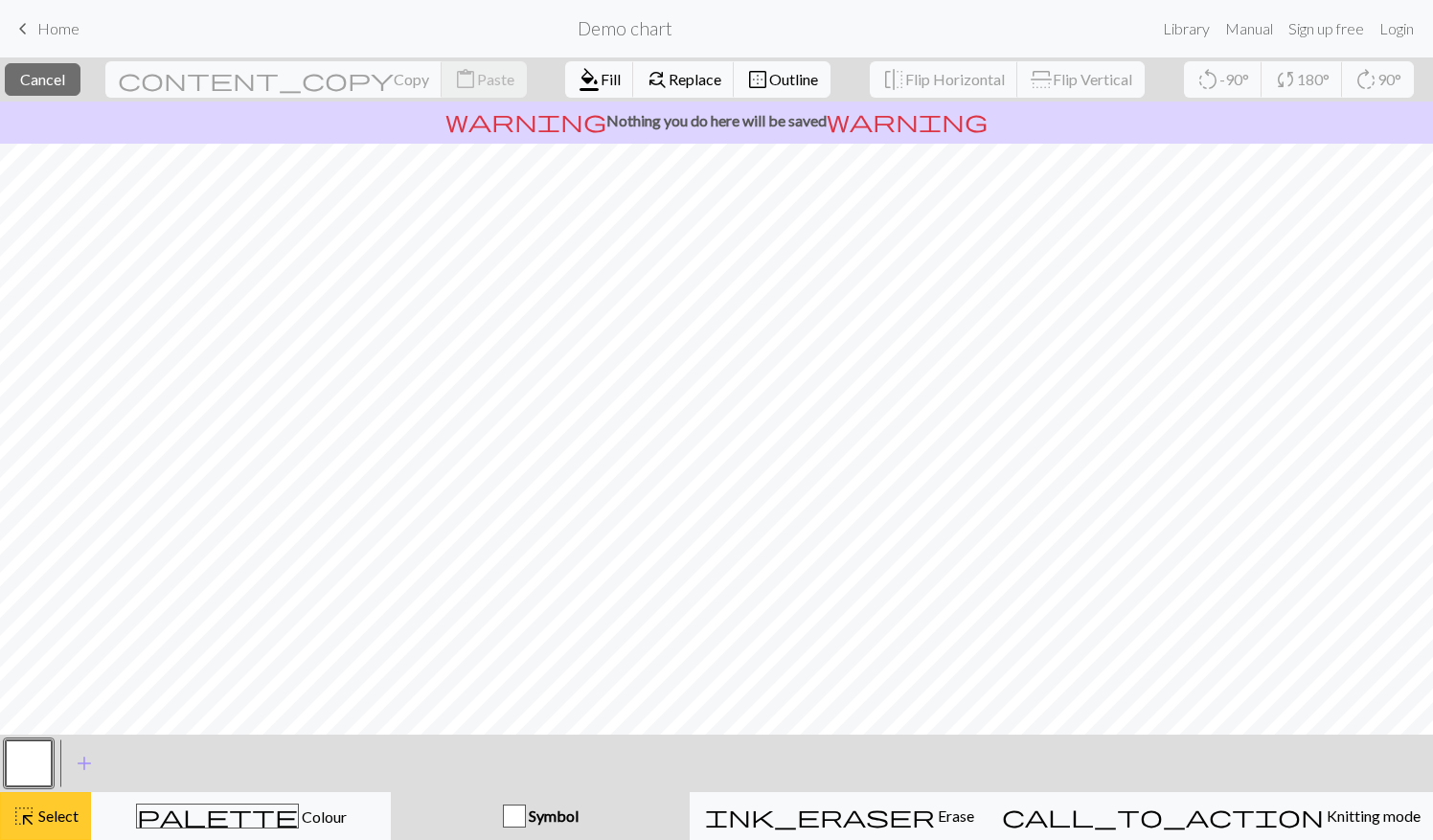 click on "Select" at bounding box center (57, 815) 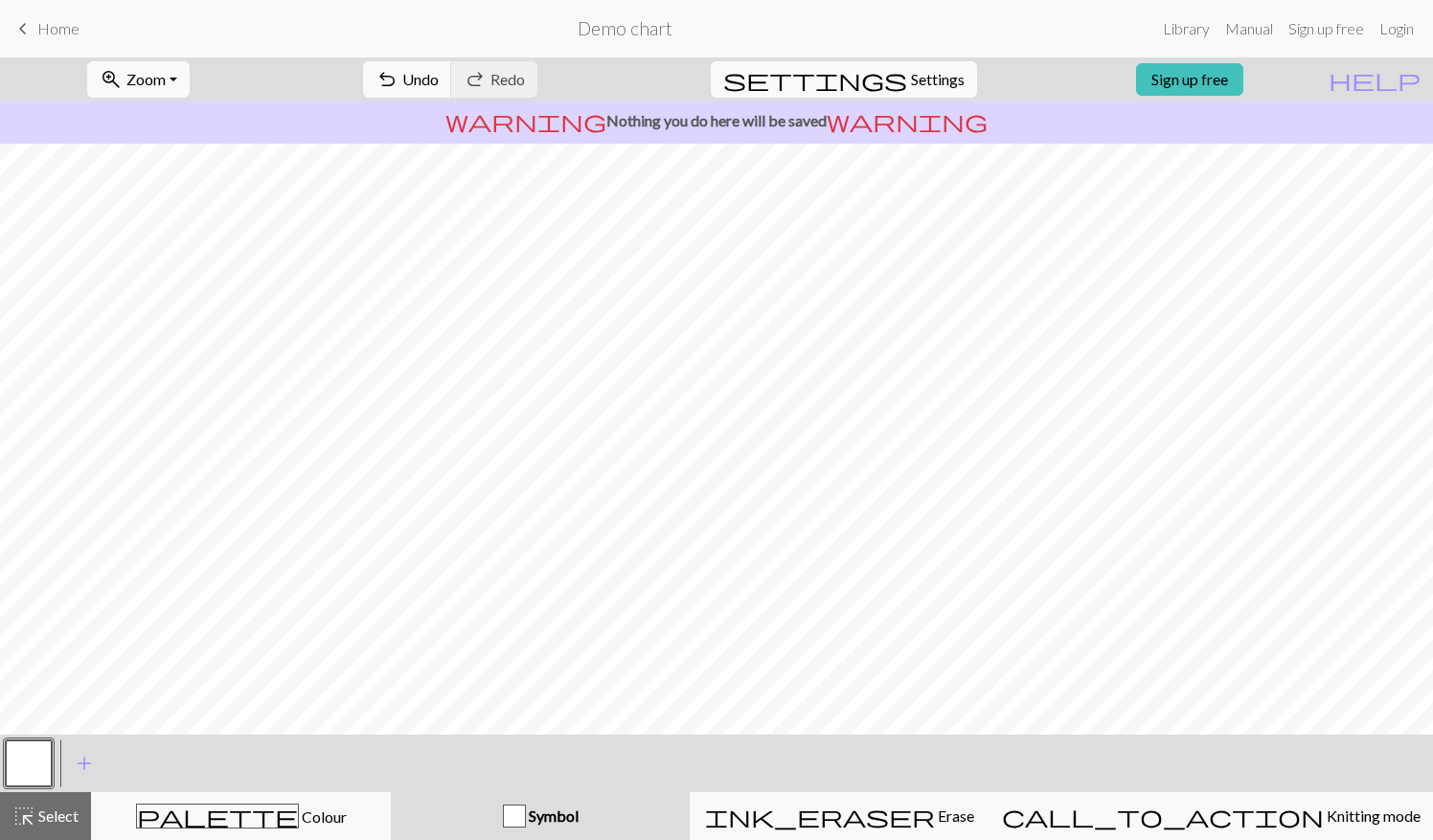 click on "settings" at bounding box center (815, 79) 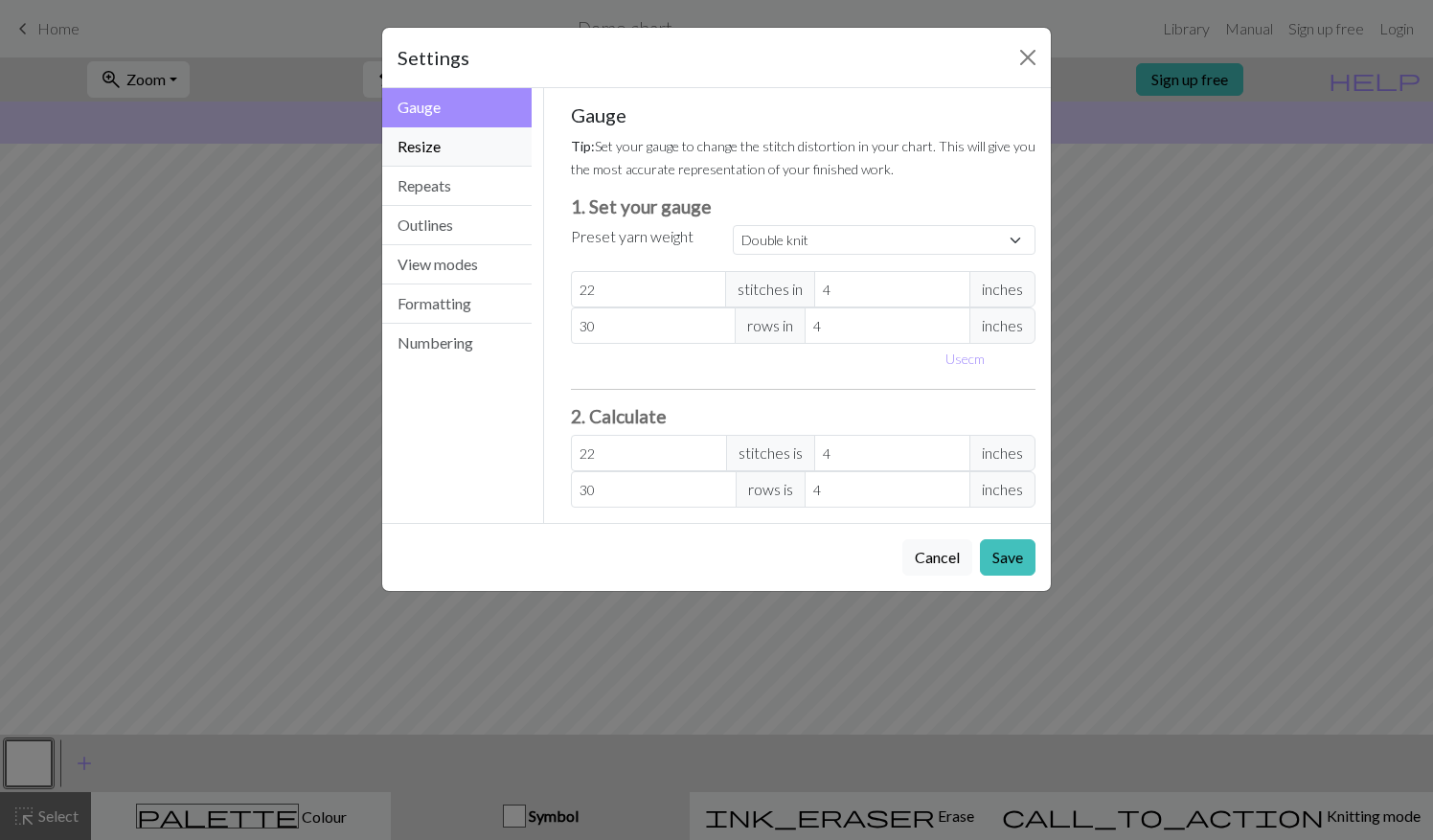 click on "Resize" at bounding box center (457, 147) 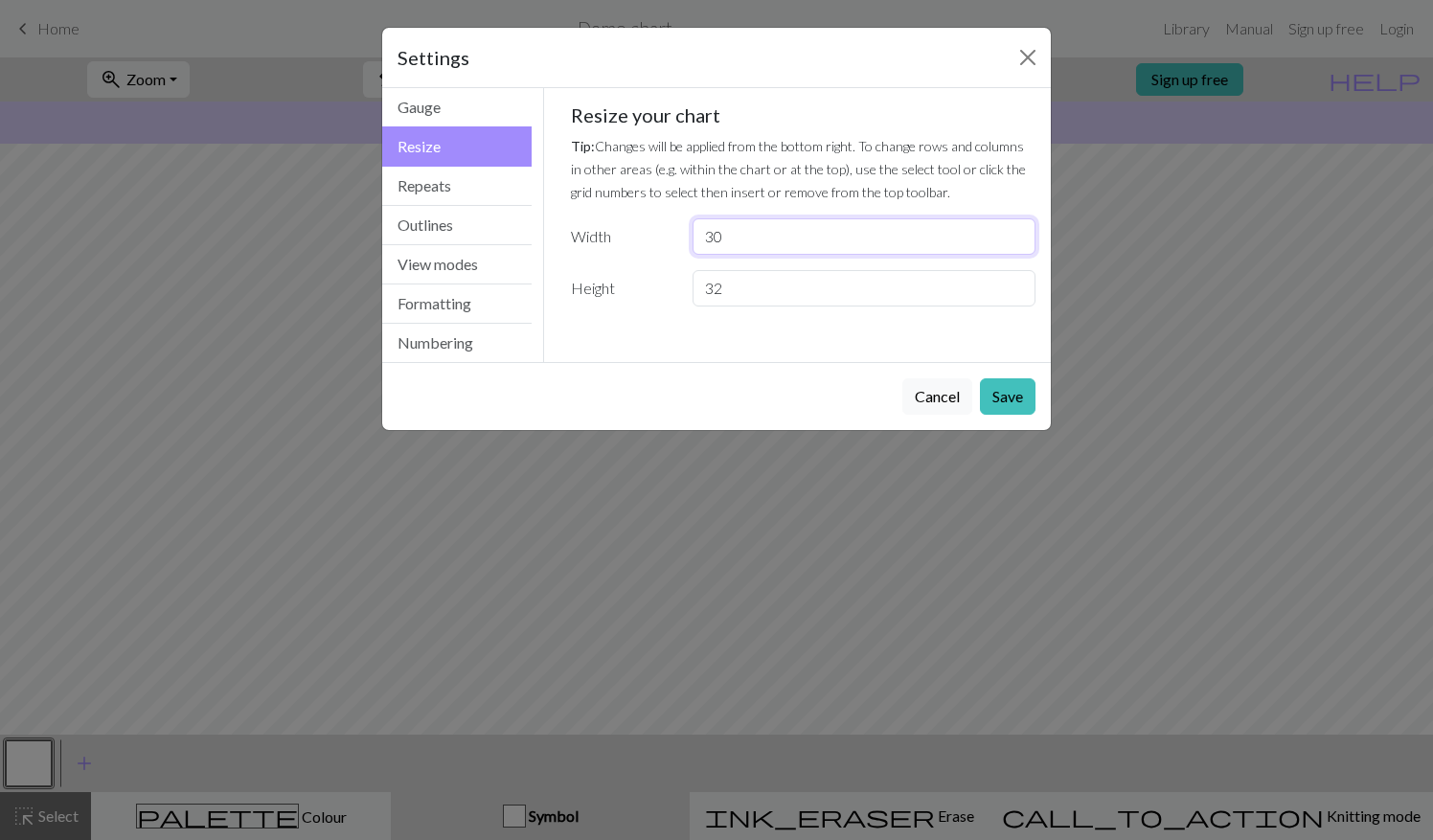 drag, startPoint x: 739, startPoint y: 234, endPoint x: 659, endPoint y: 219, distance: 81.3941 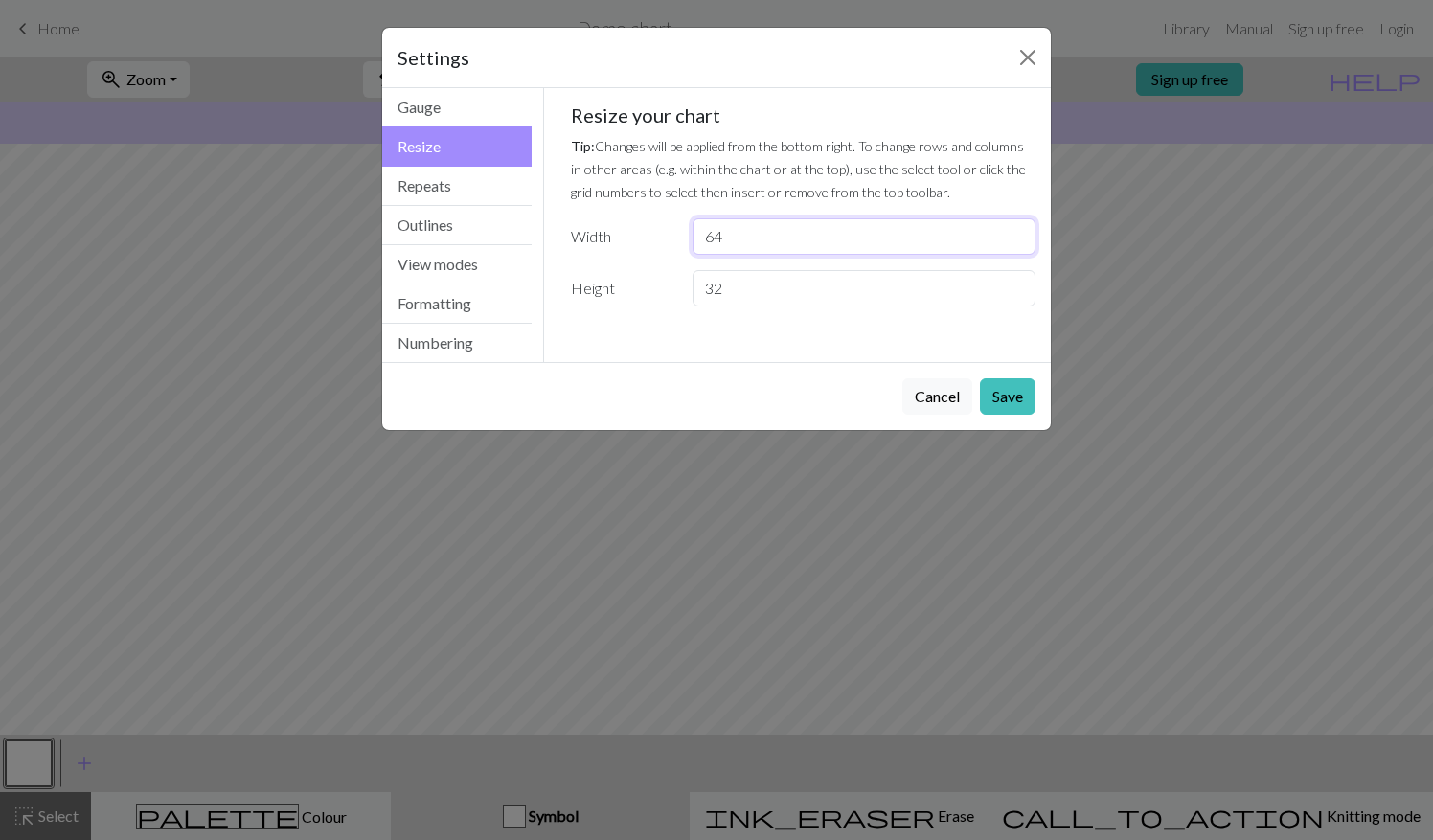 type on "64" 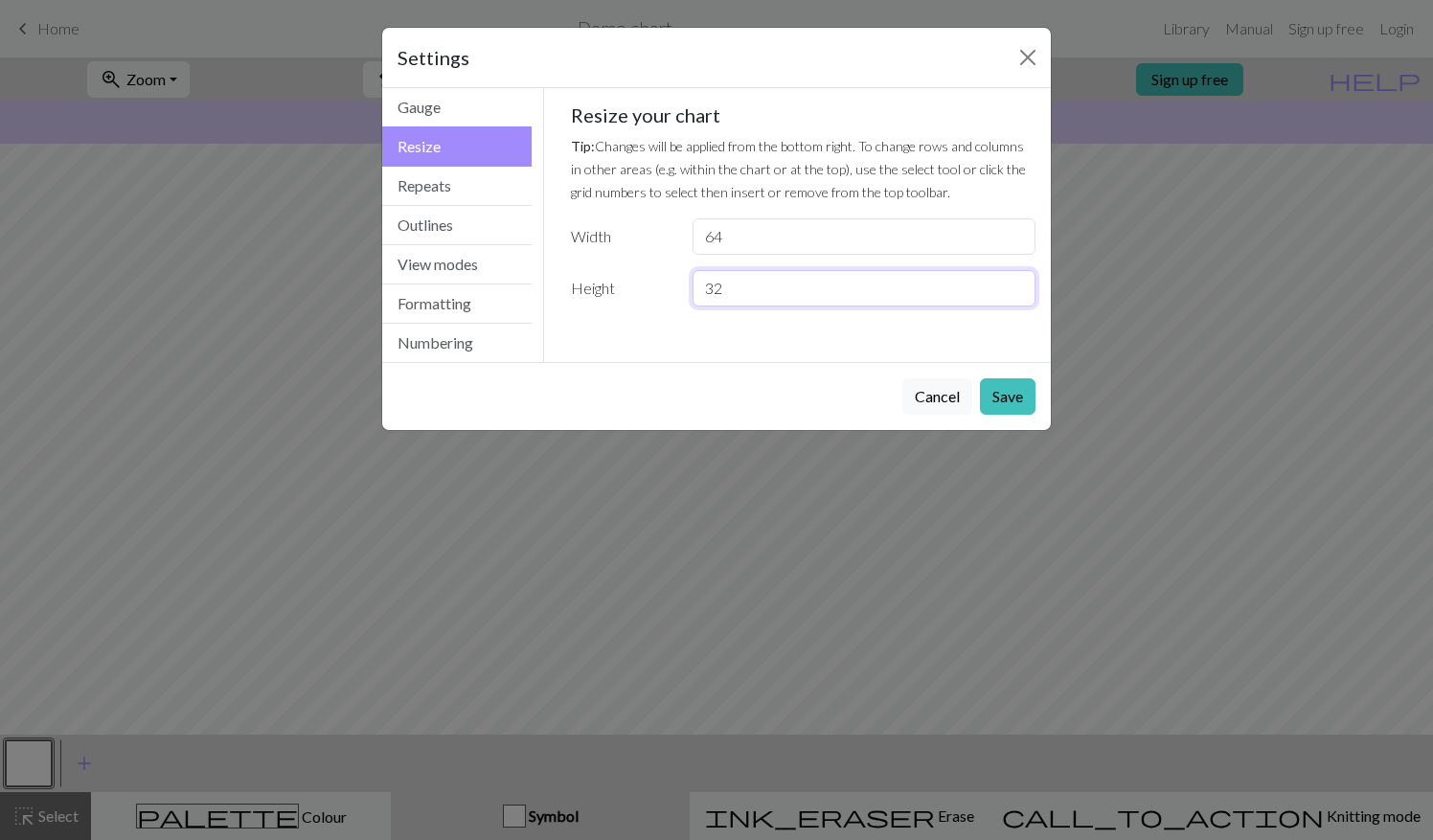 click on "32" at bounding box center [864, 288] 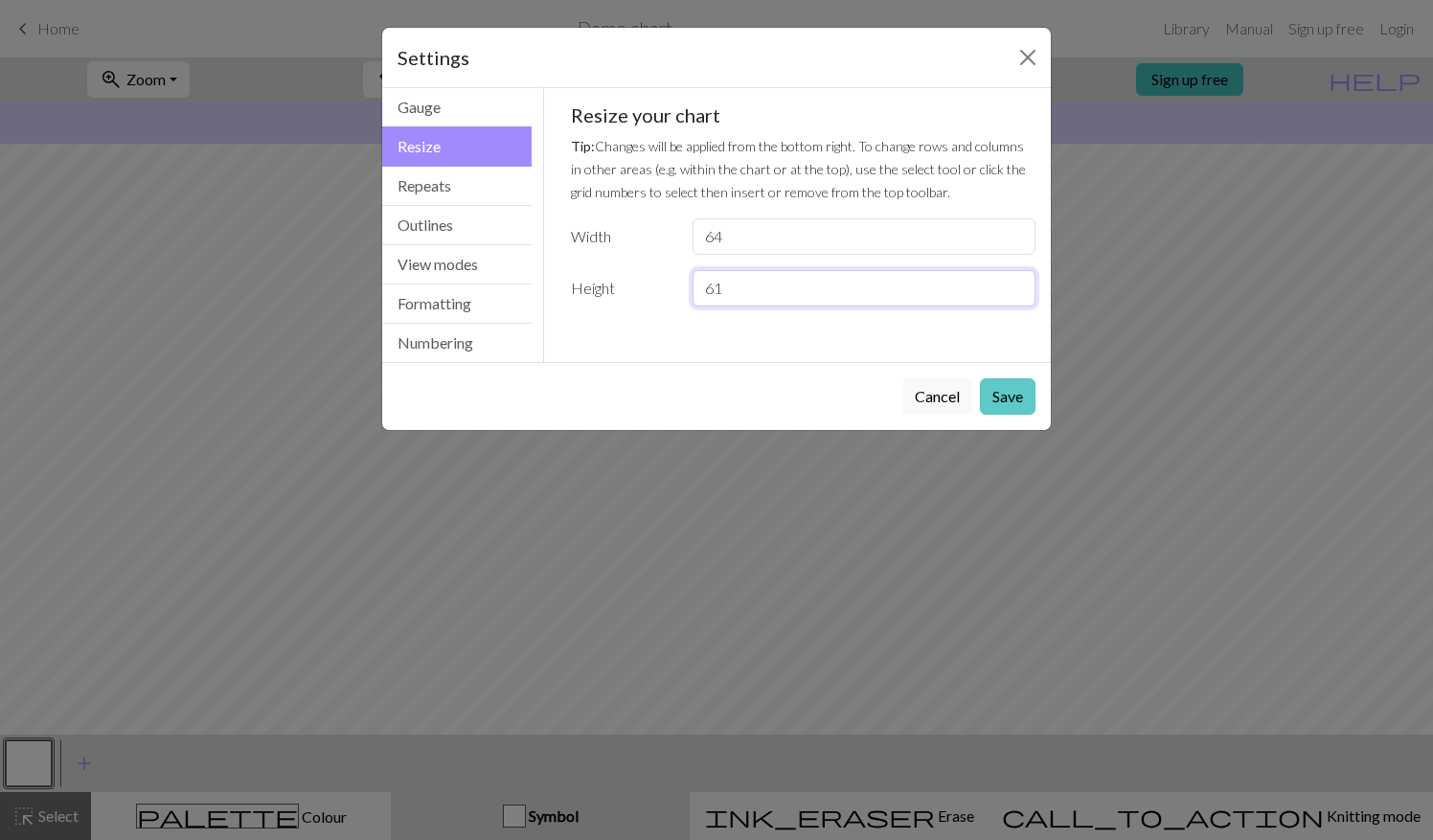 type on "61" 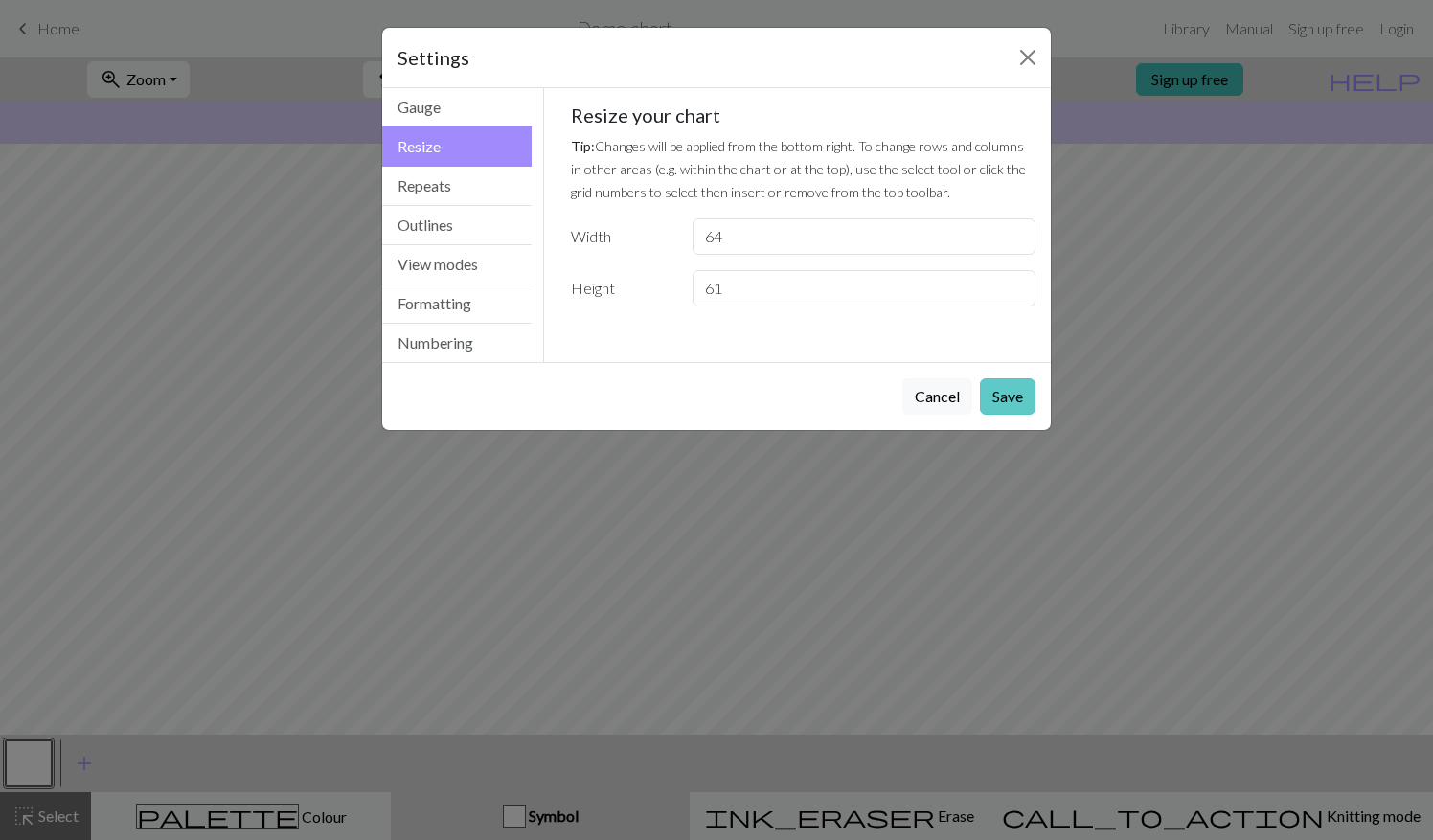 click on "Save" at bounding box center [1008, 397] 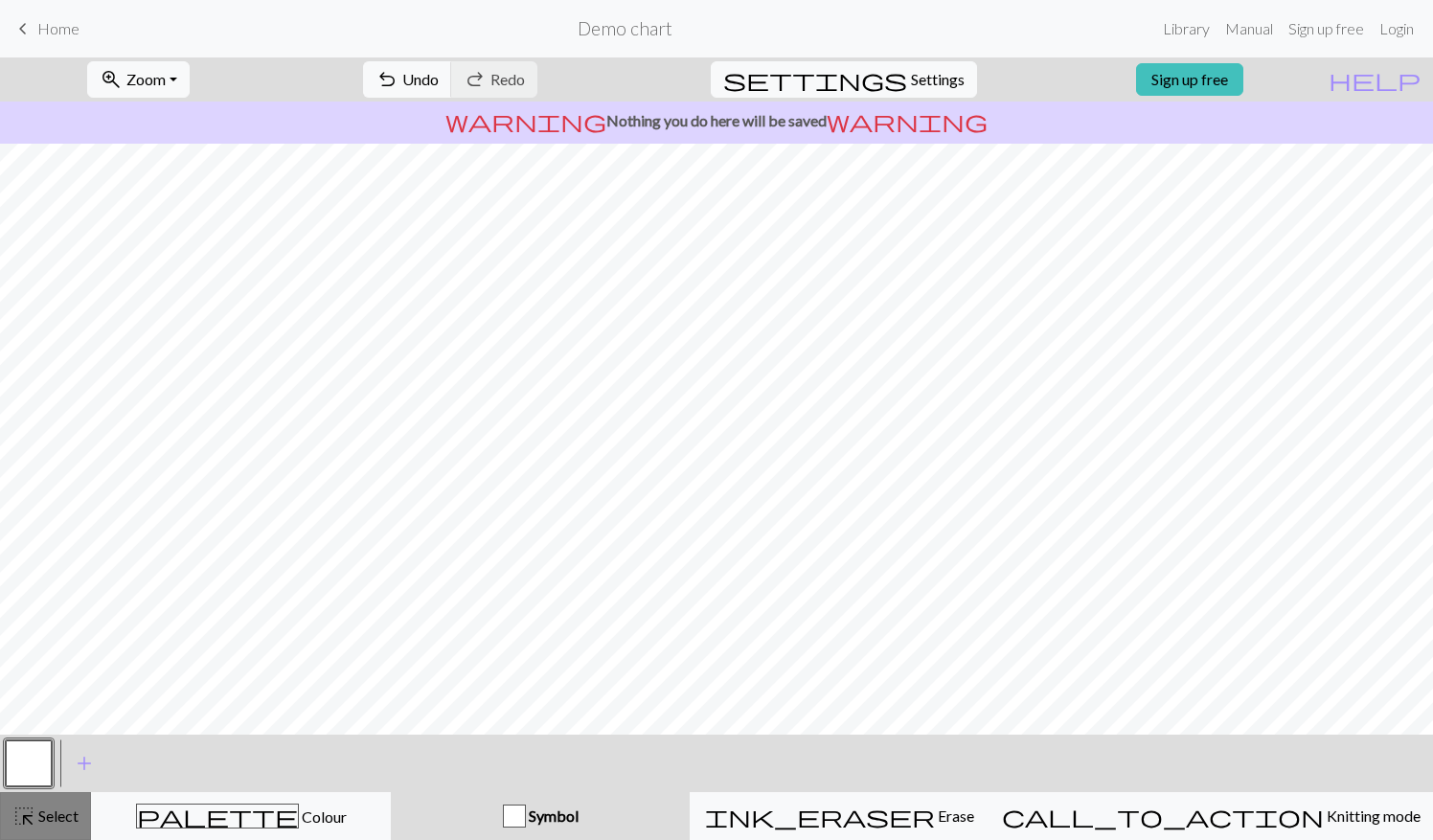 click on "Select" at bounding box center (57, 815) 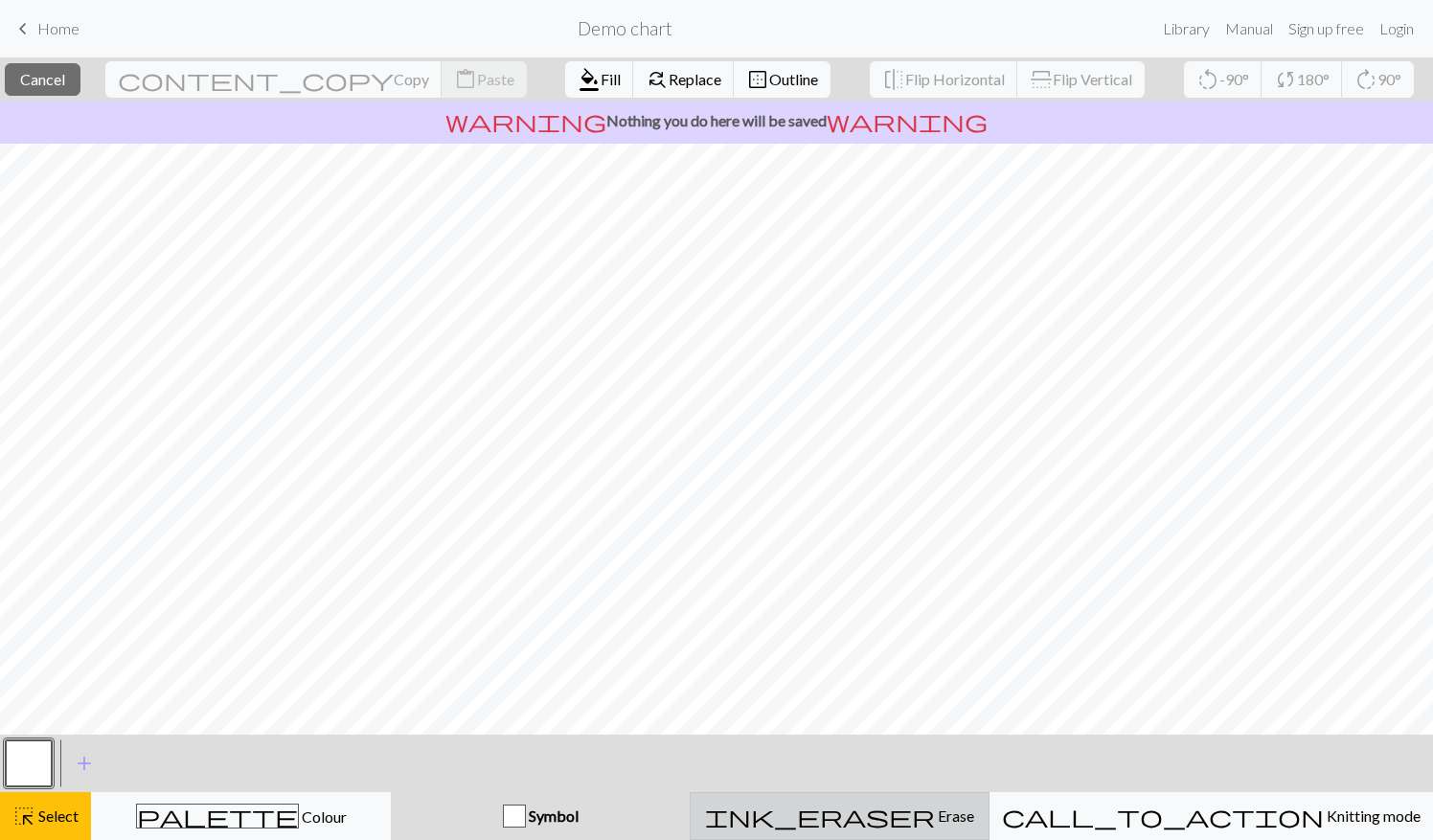 click on "ink_eraser" at bounding box center [820, 816] 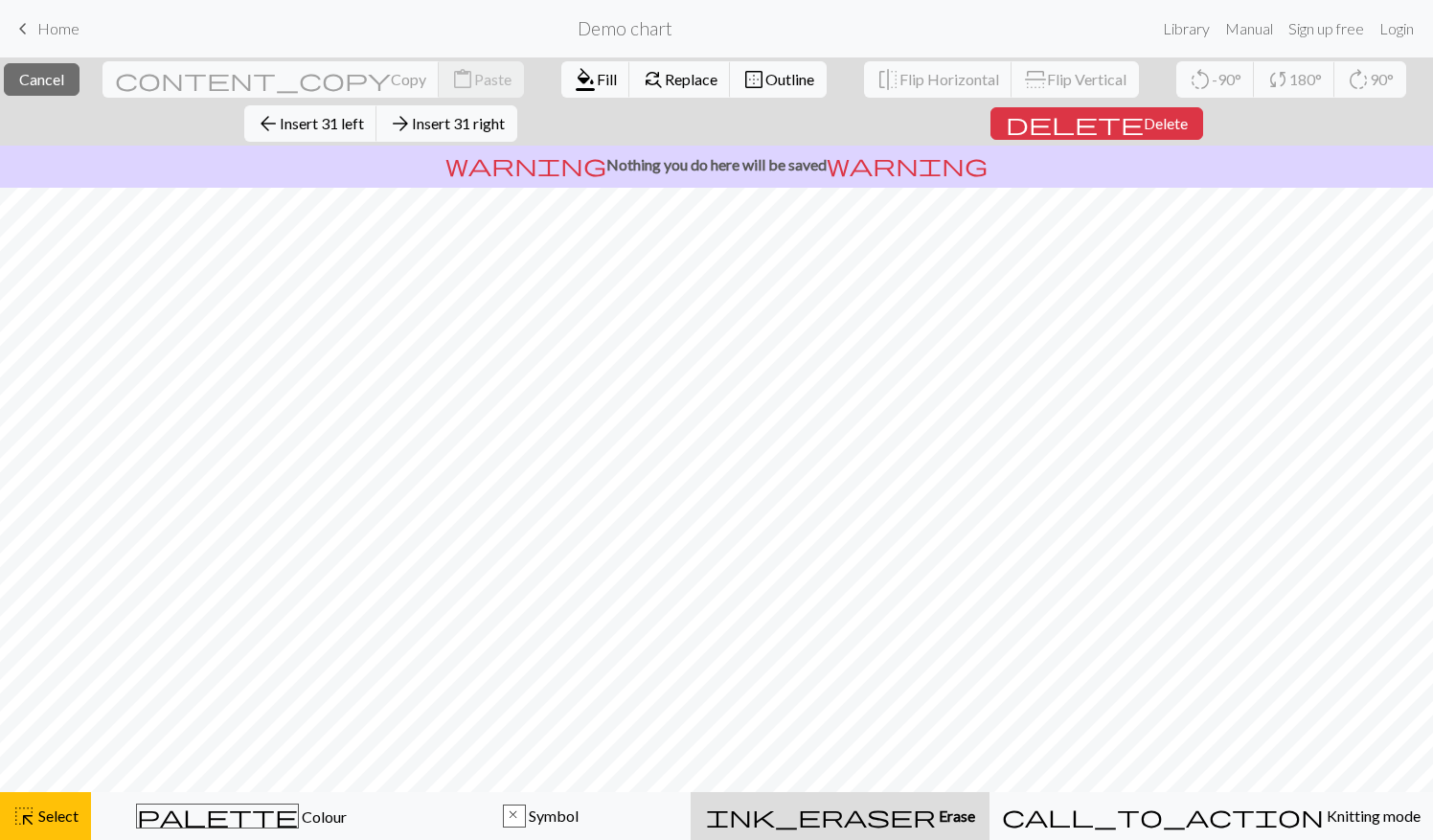 click on "ink_eraser   Erase   Erase" at bounding box center [840, 816] 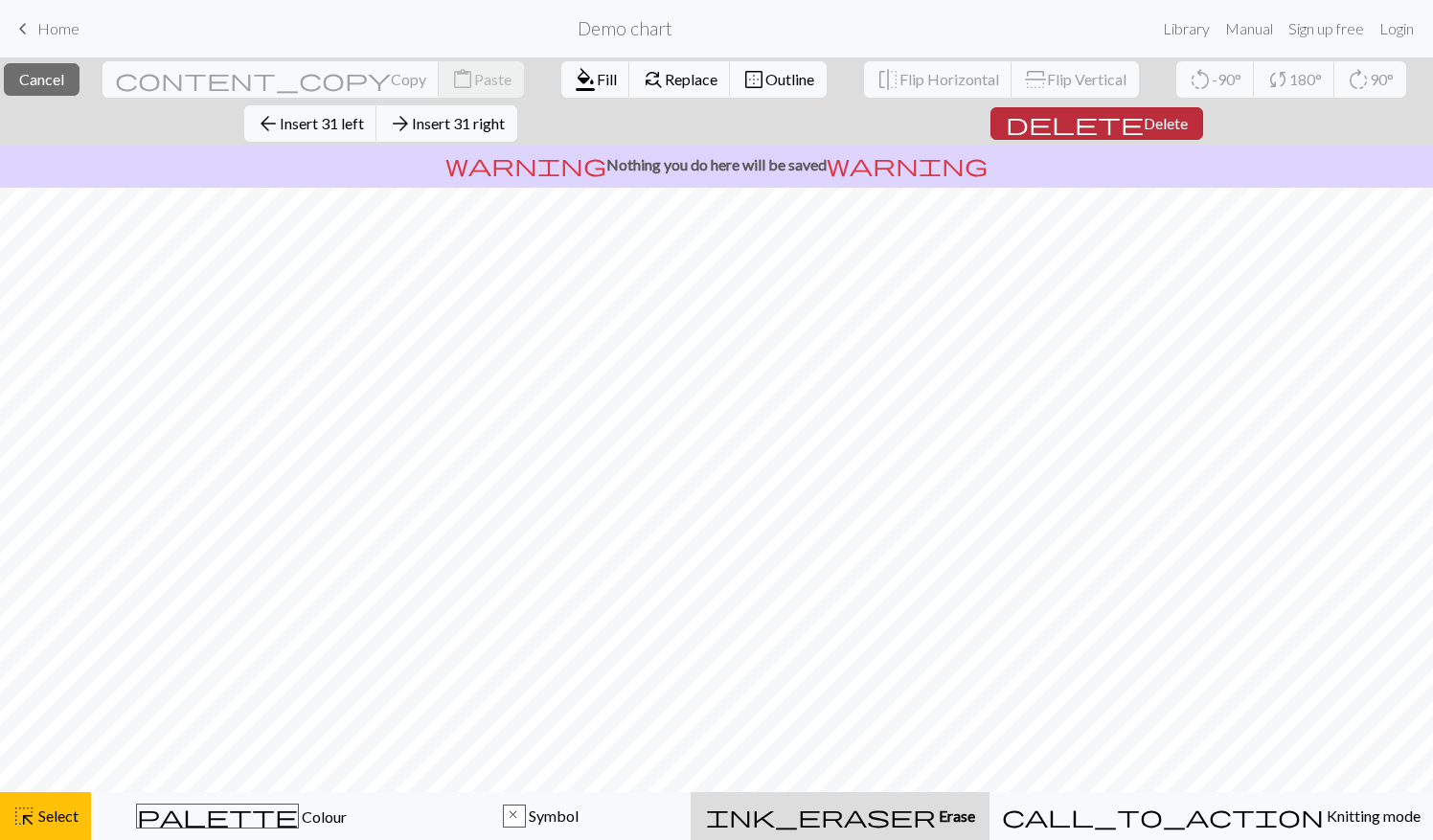 click on "Delete" at bounding box center [1166, 123] 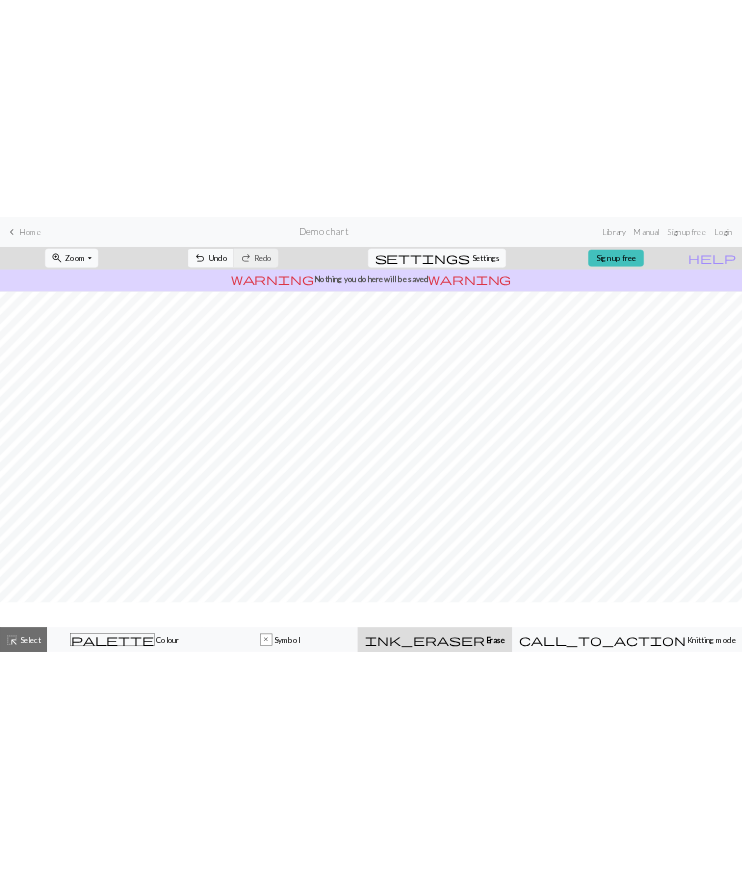 scroll, scrollTop: 0, scrollLeft: 0, axis: both 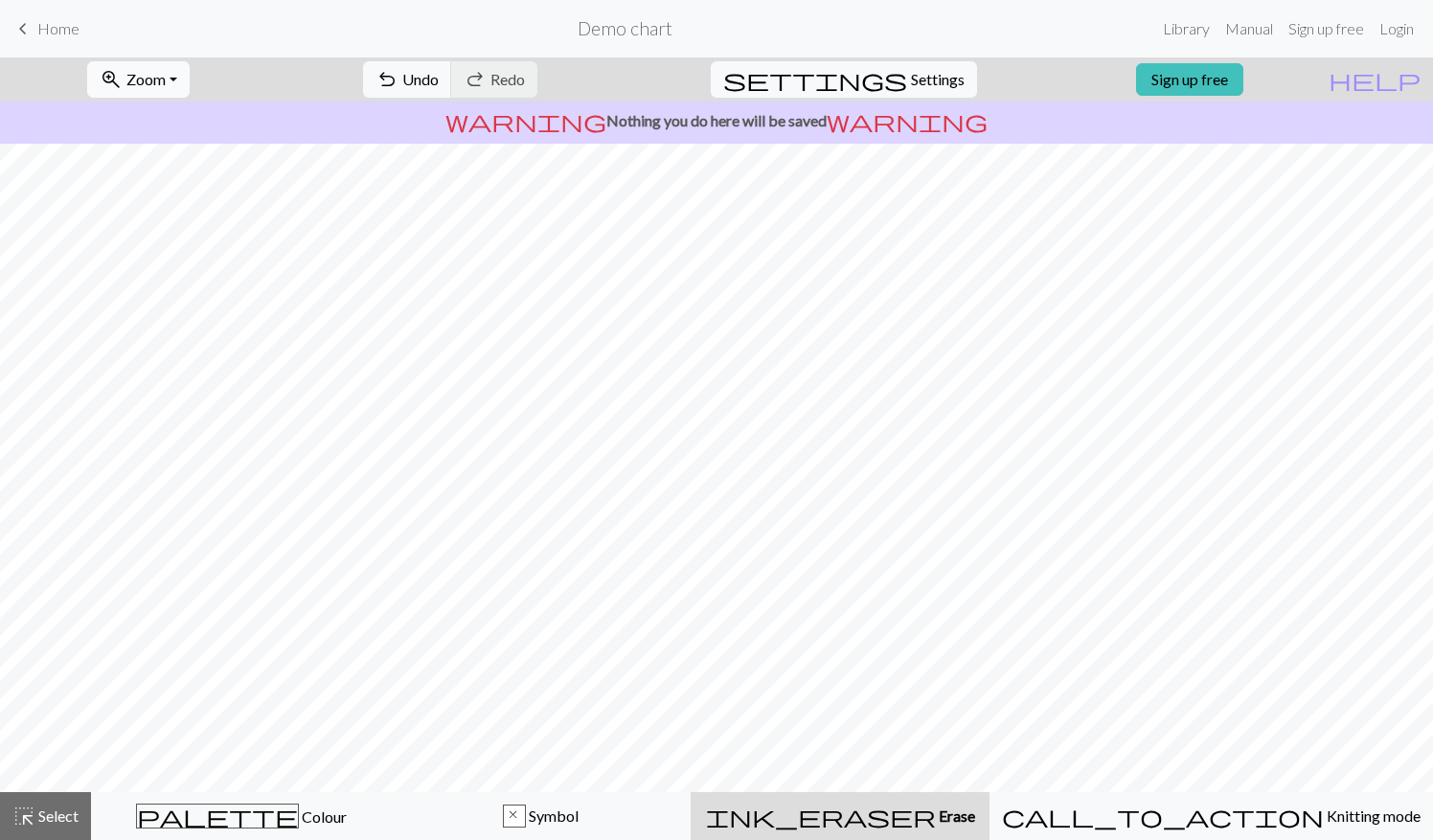 click on "zoom_in Zoom Zoom" at bounding box center (138, 79) 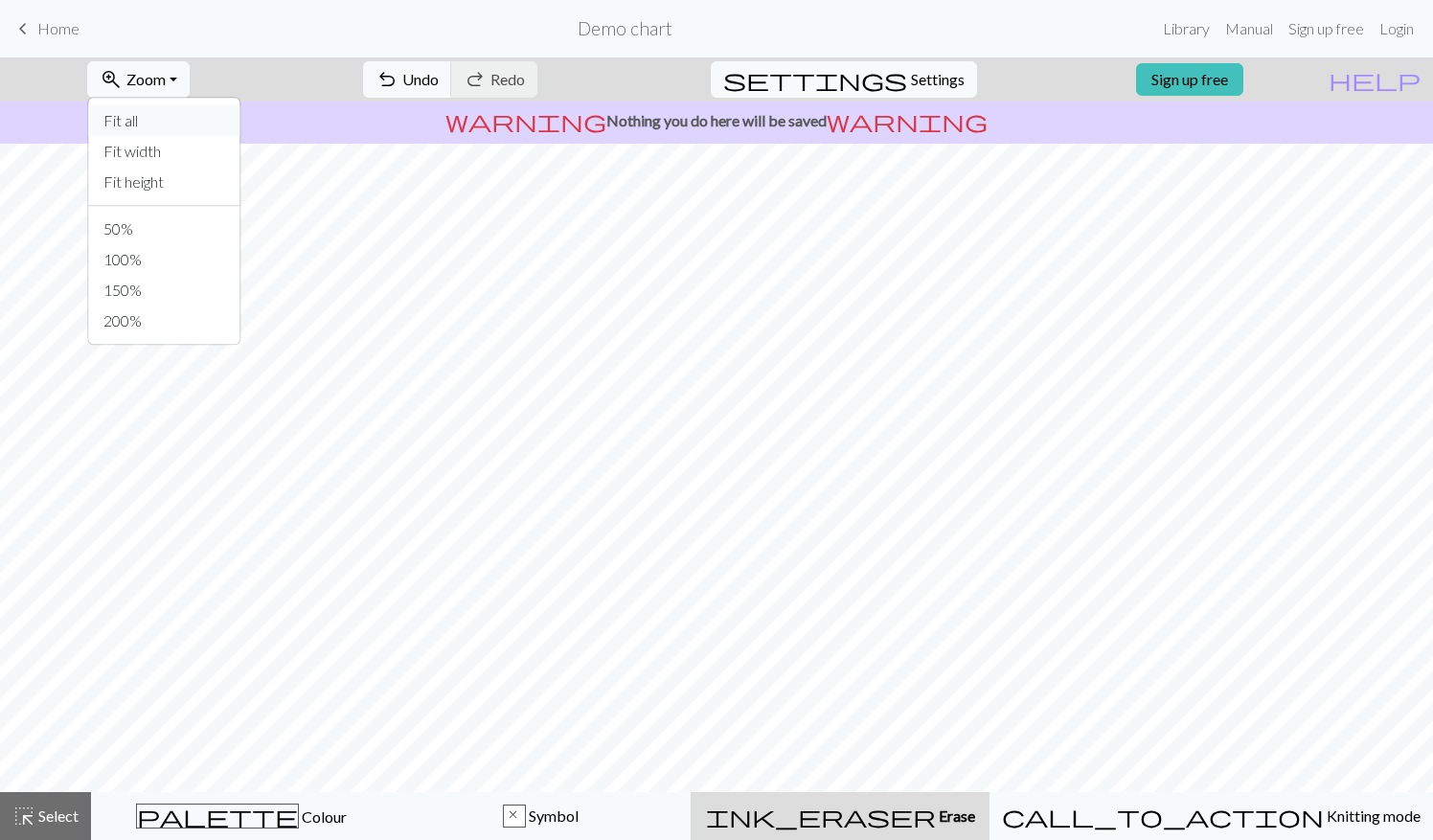 click on "Fit all" at bounding box center [164, 121] 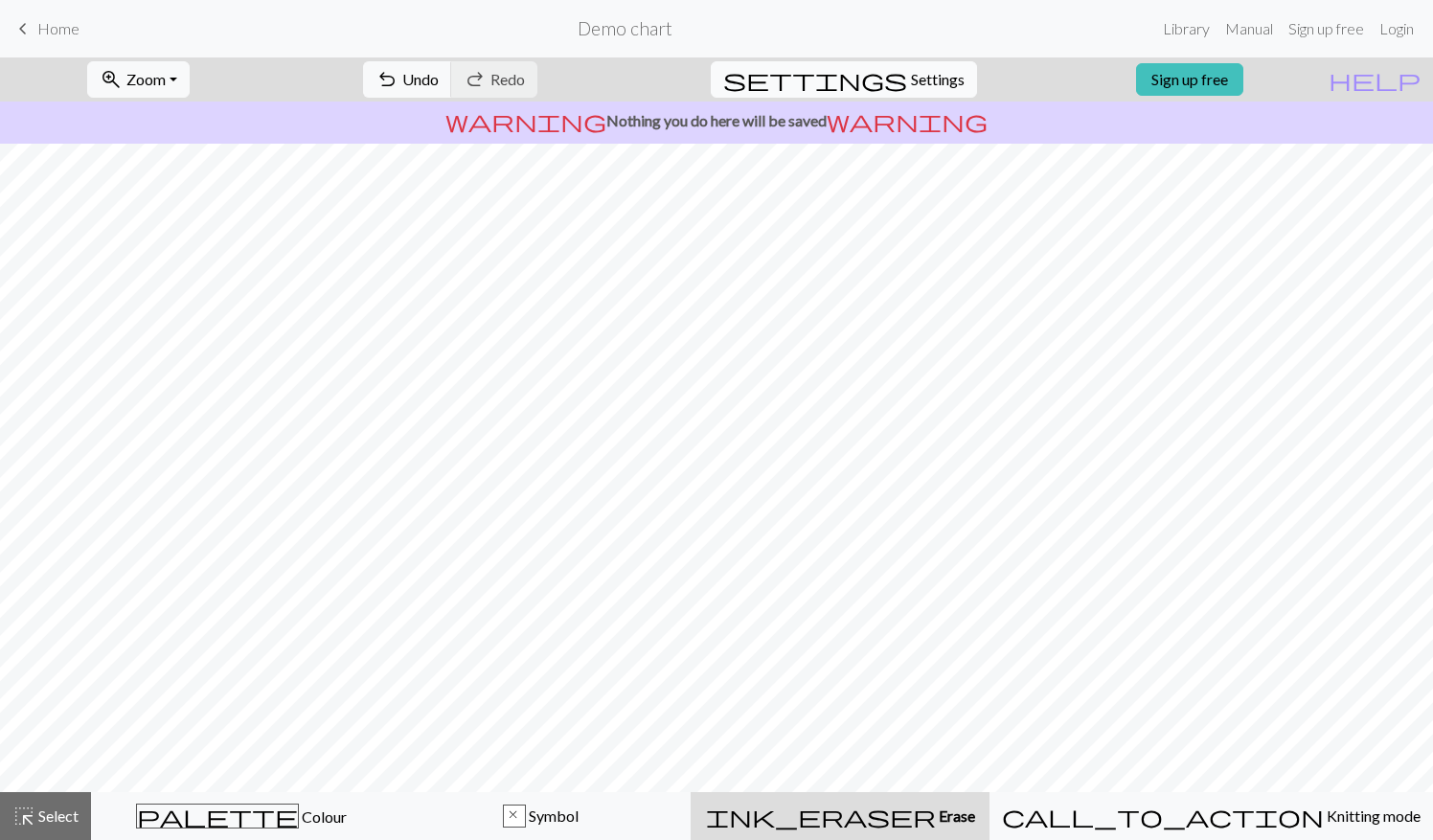 click on "Settings" at bounding box center (938, 79) 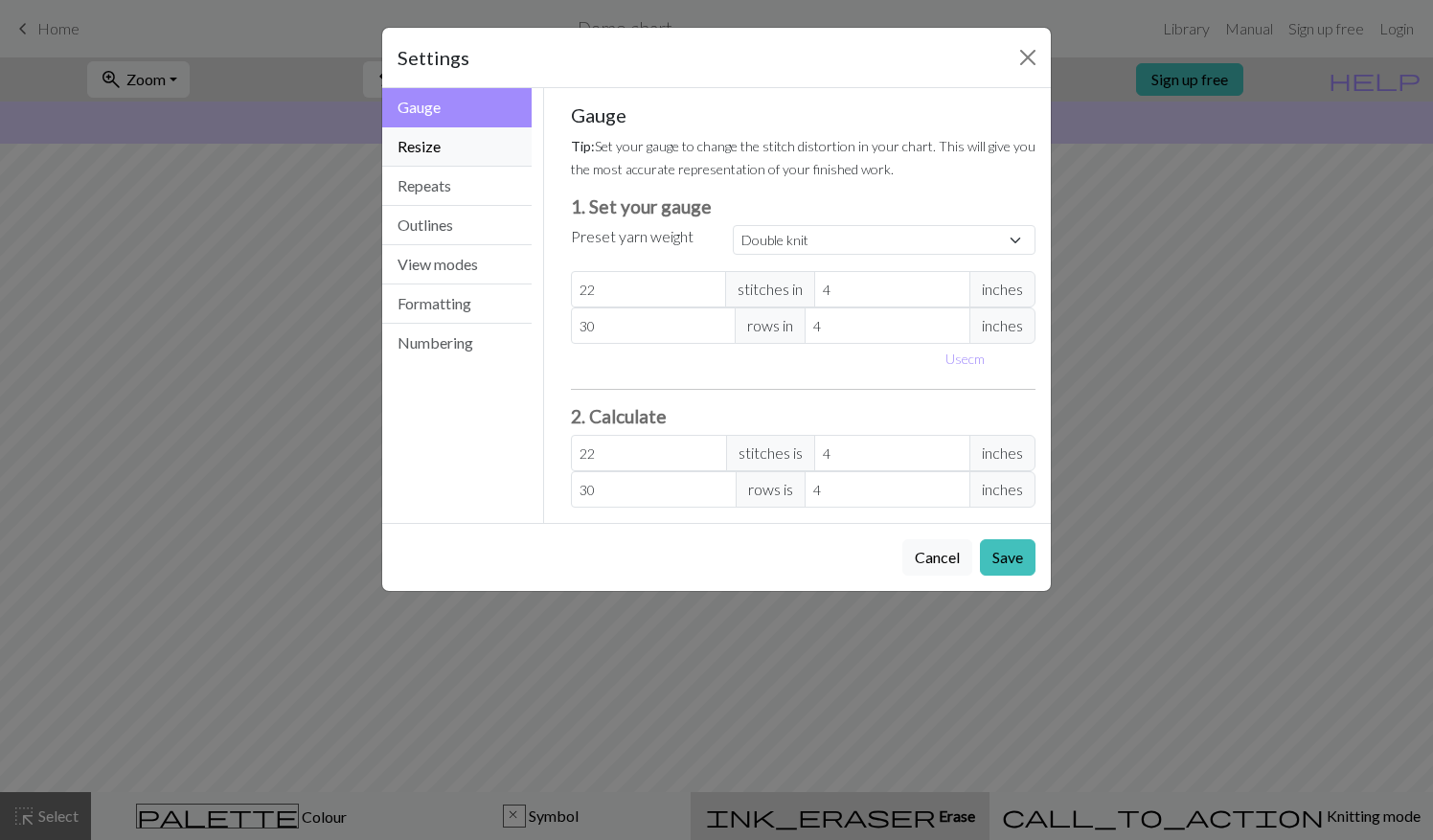click on "Resize" at bounding box center (457, 147) 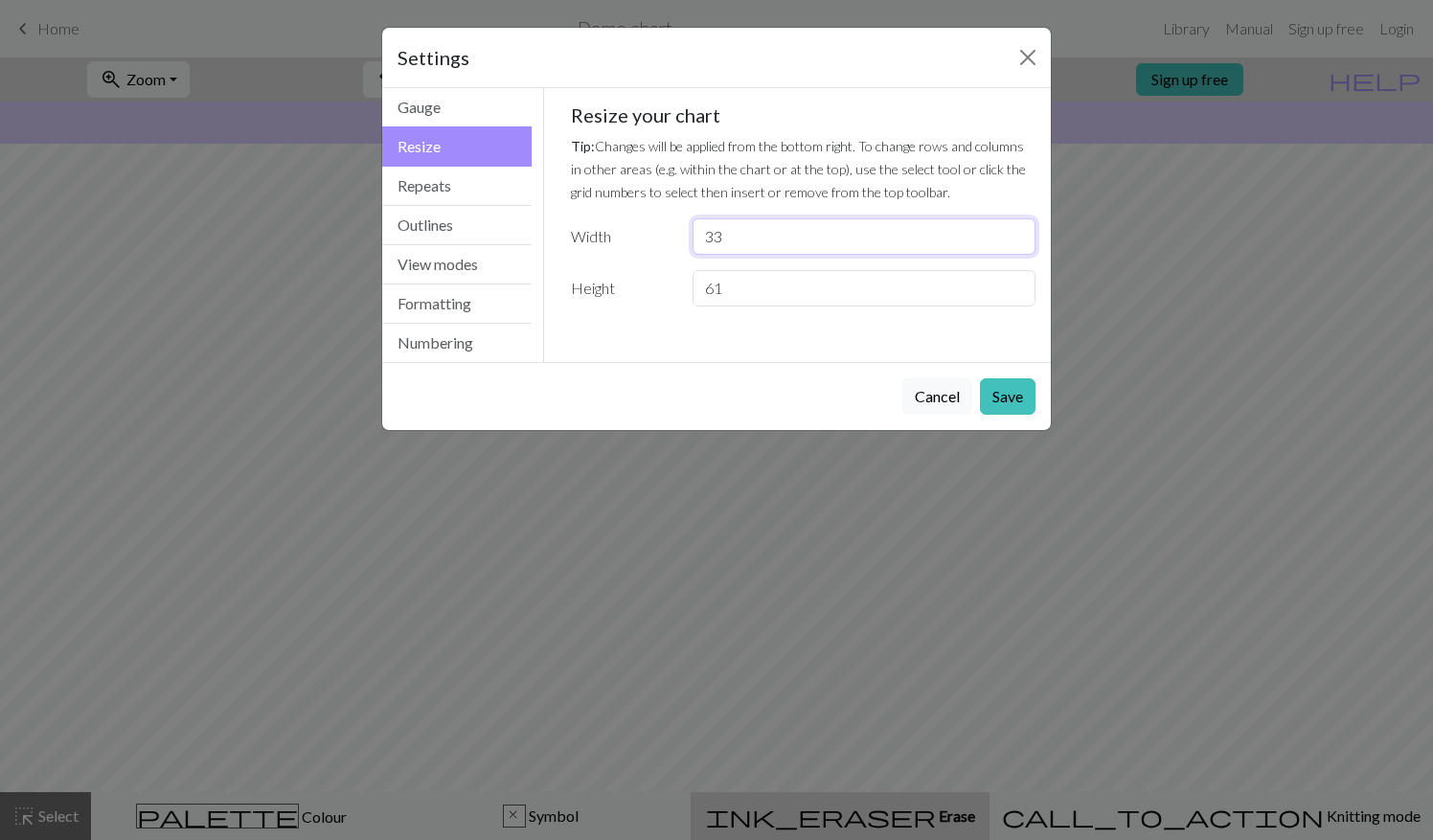 click on "33" at bounding box center (864, 237) 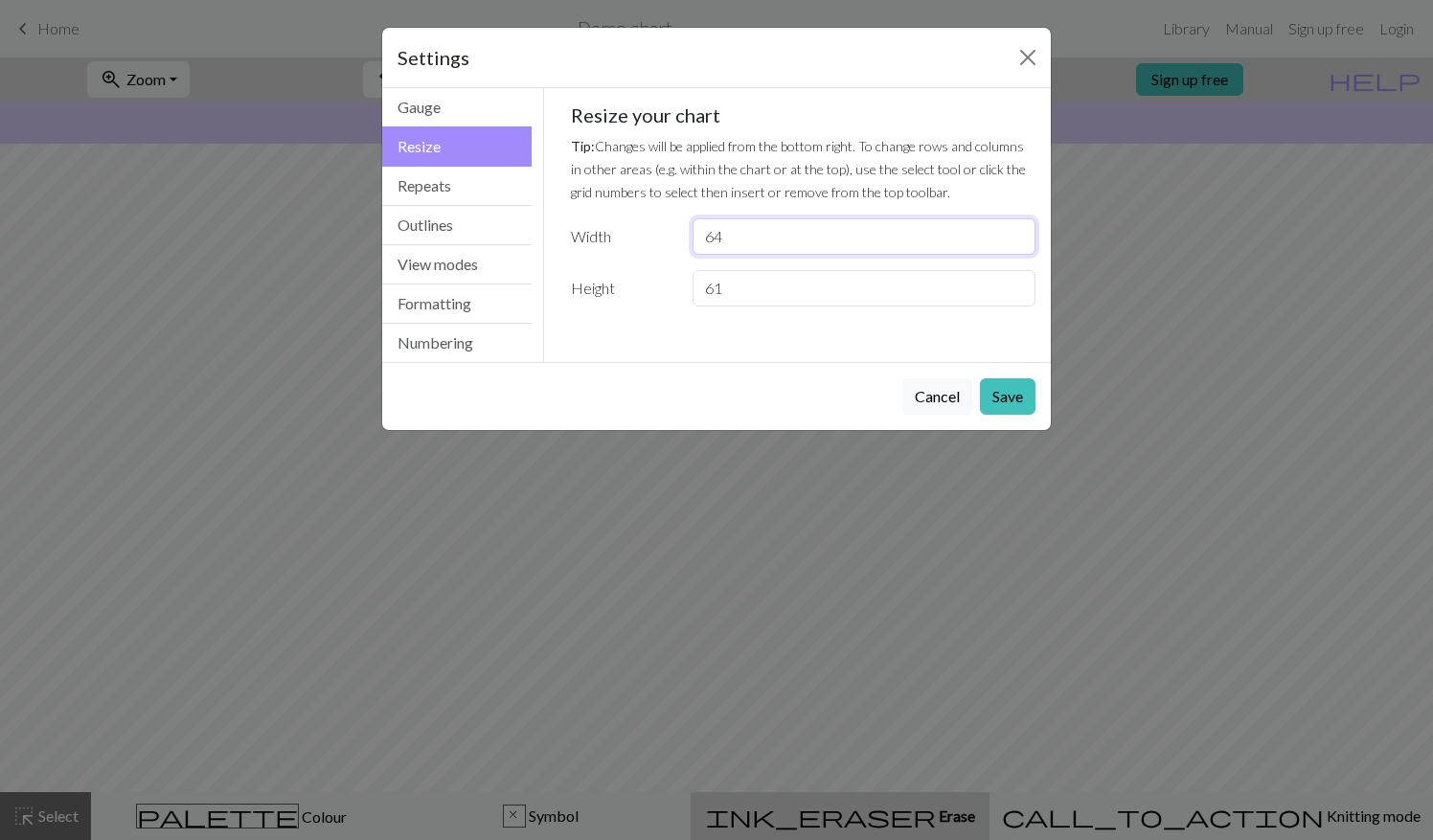 type on "64" 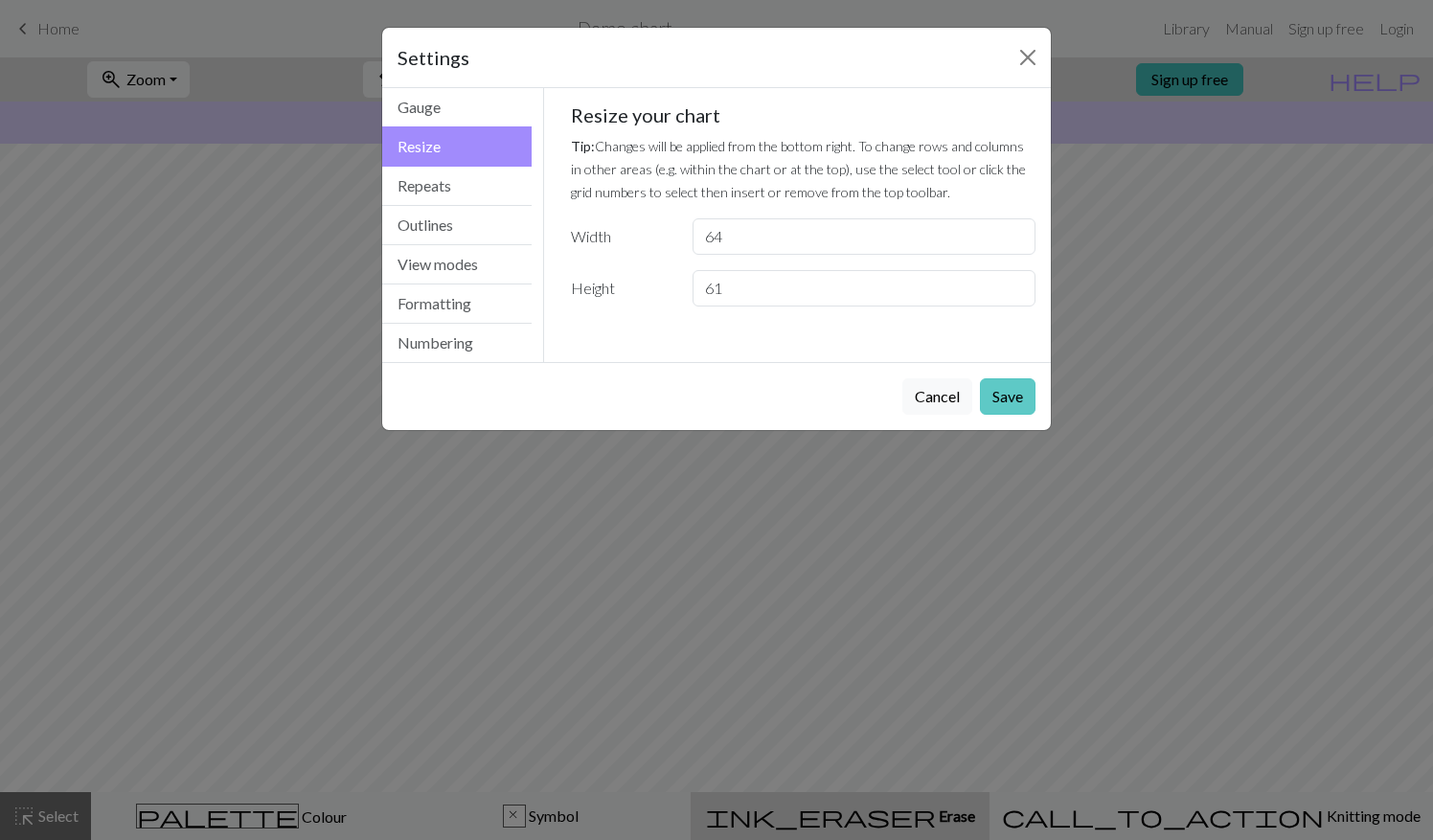 click on "Save" at bounding box center [1008, 397] 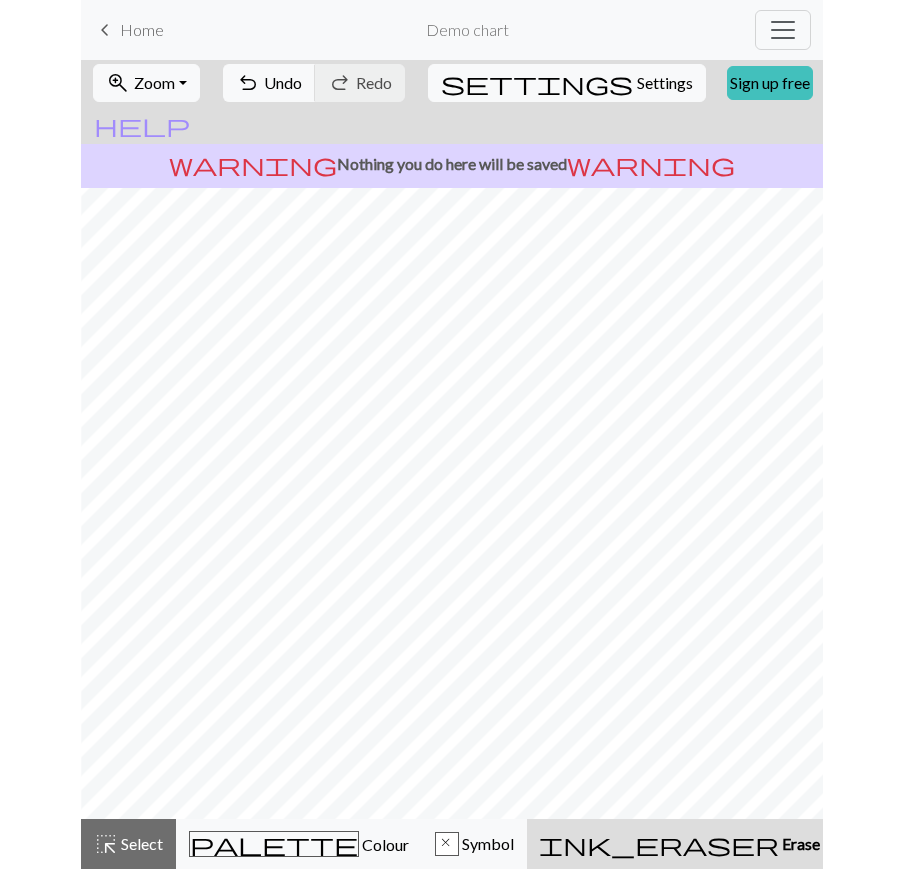 scroll, scrollTop: 0, scrollLeft: 91, axis: horizontal 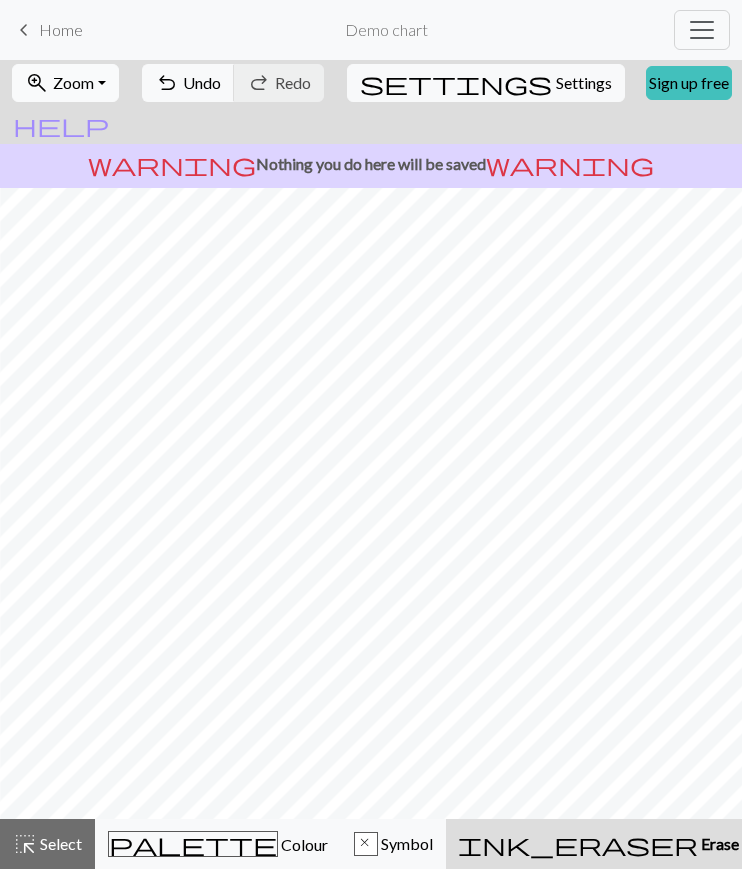 click on "Zoom" at bounding box center [73, 82] 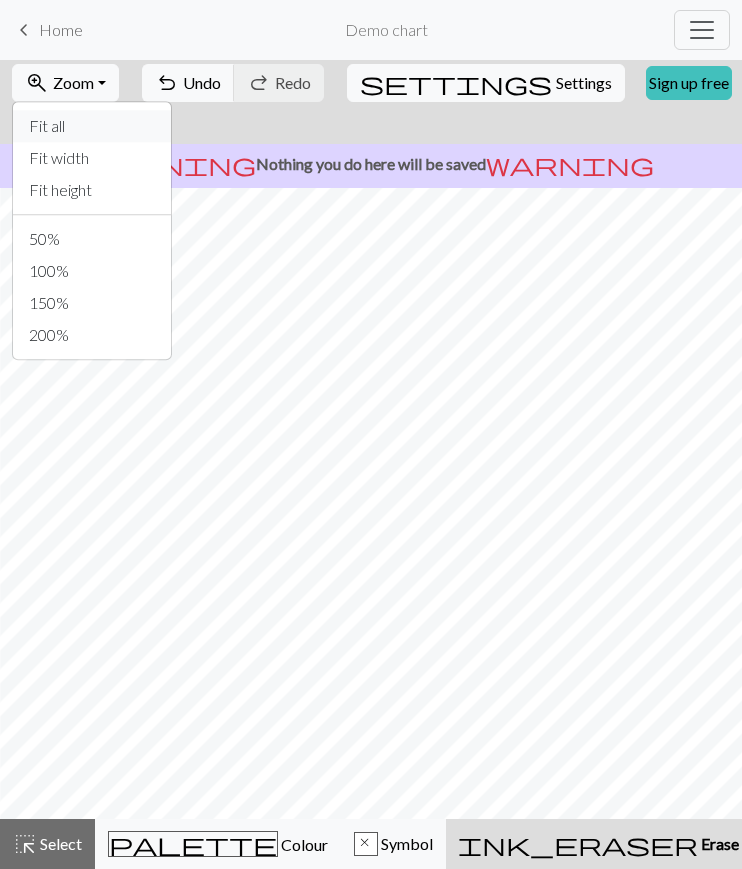click on "Fit all" at bounding box center [92, 126] 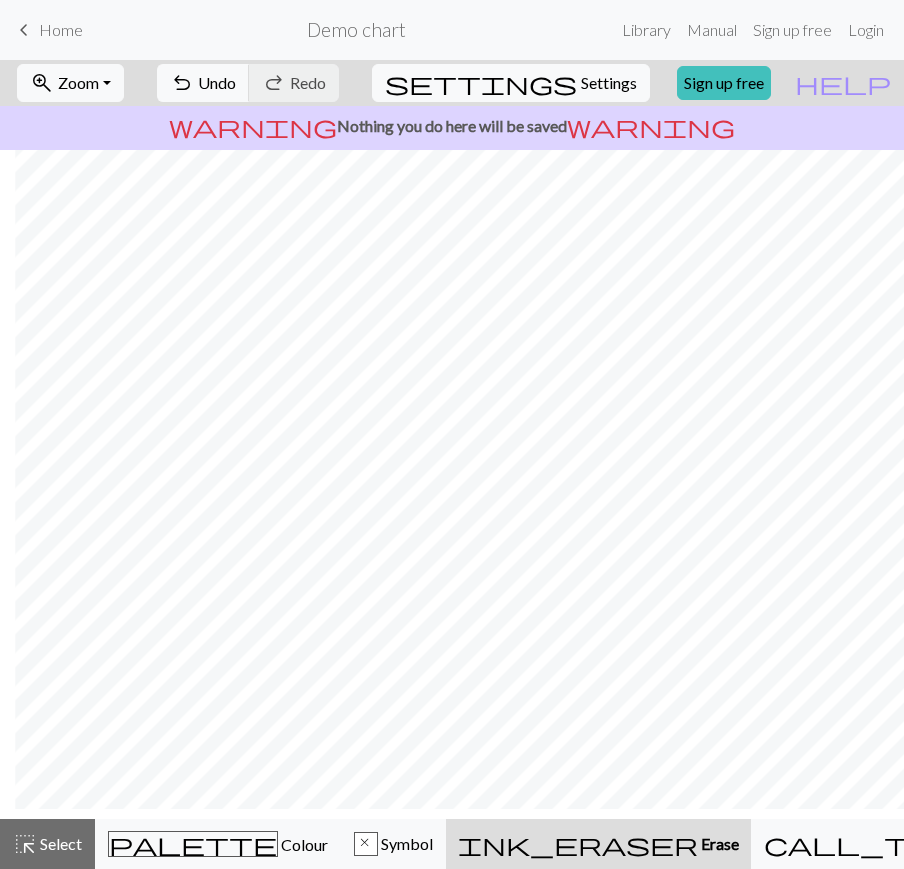 scroll, scrollTop: 0, scrollLeft: 61, axis: horizontal 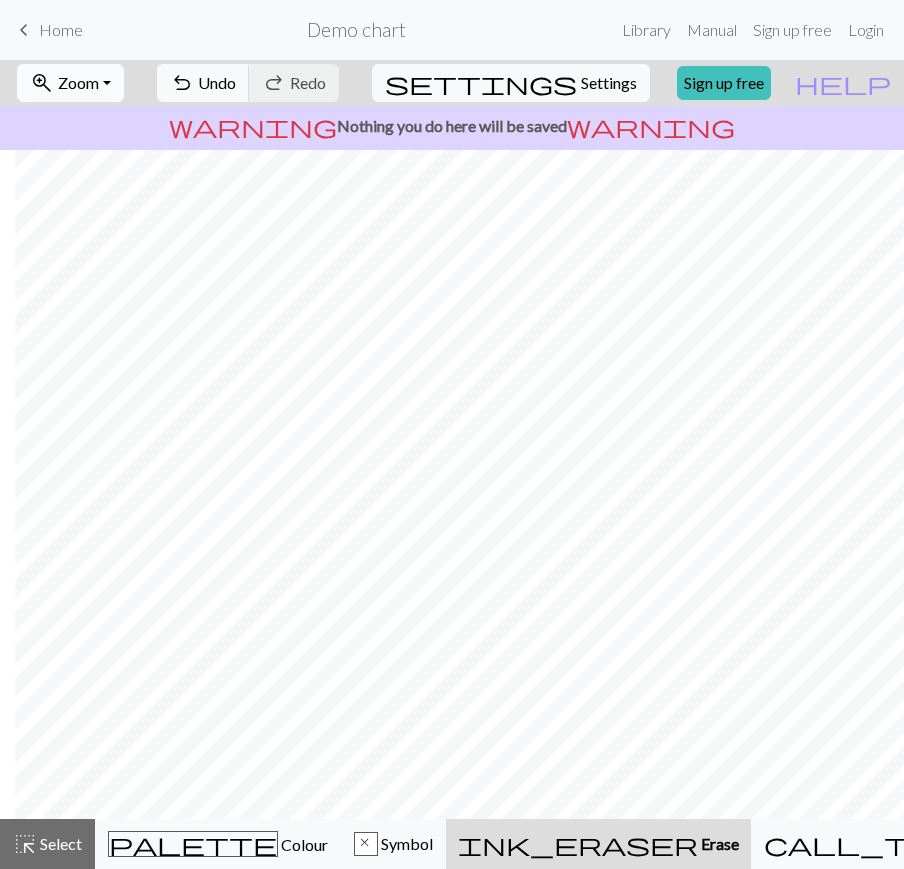 click on "zoom_in Zoom Zoom" at bounding box center [70, 83] 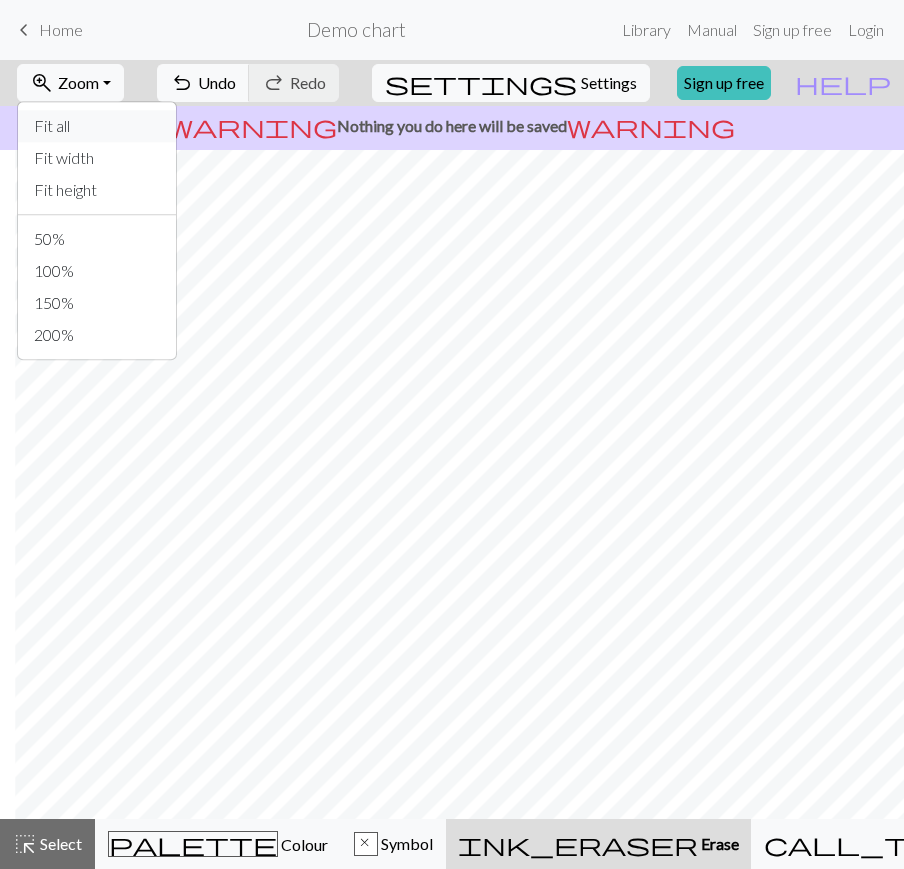 click on "Fit all" at bounding box center (97, 126) 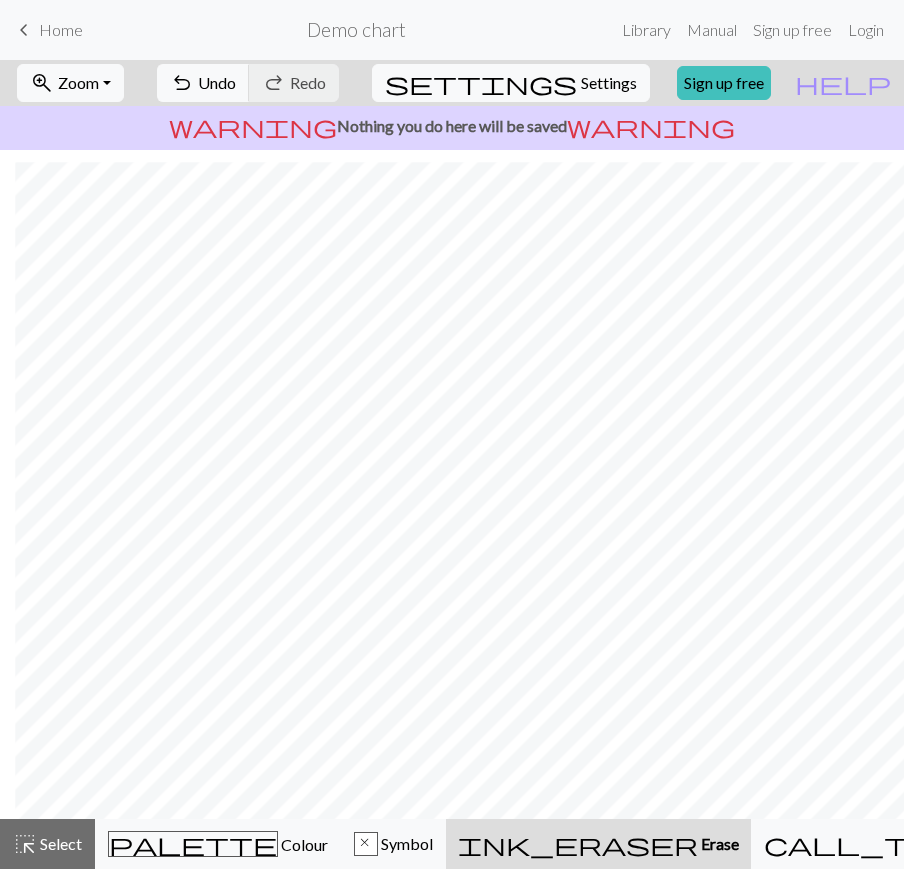 scroll, scrollTop: 23, scrollLeft: 61, axis: both 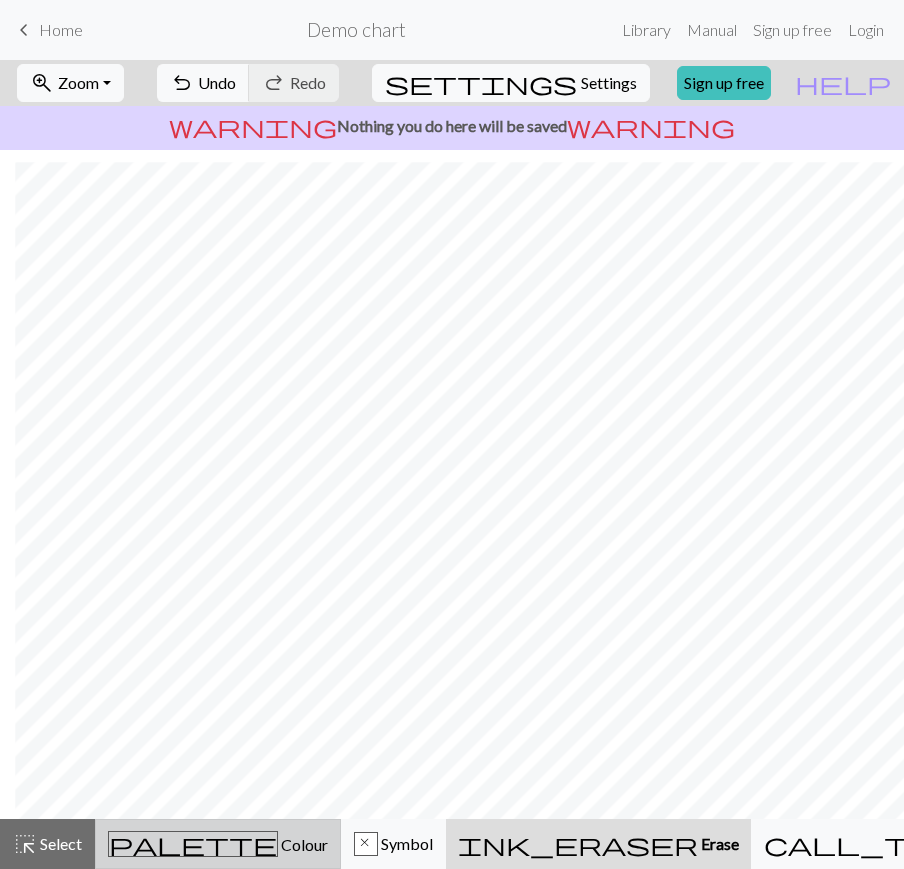 click on "palette   Colour   Colour" at bounding box center [218, 844] 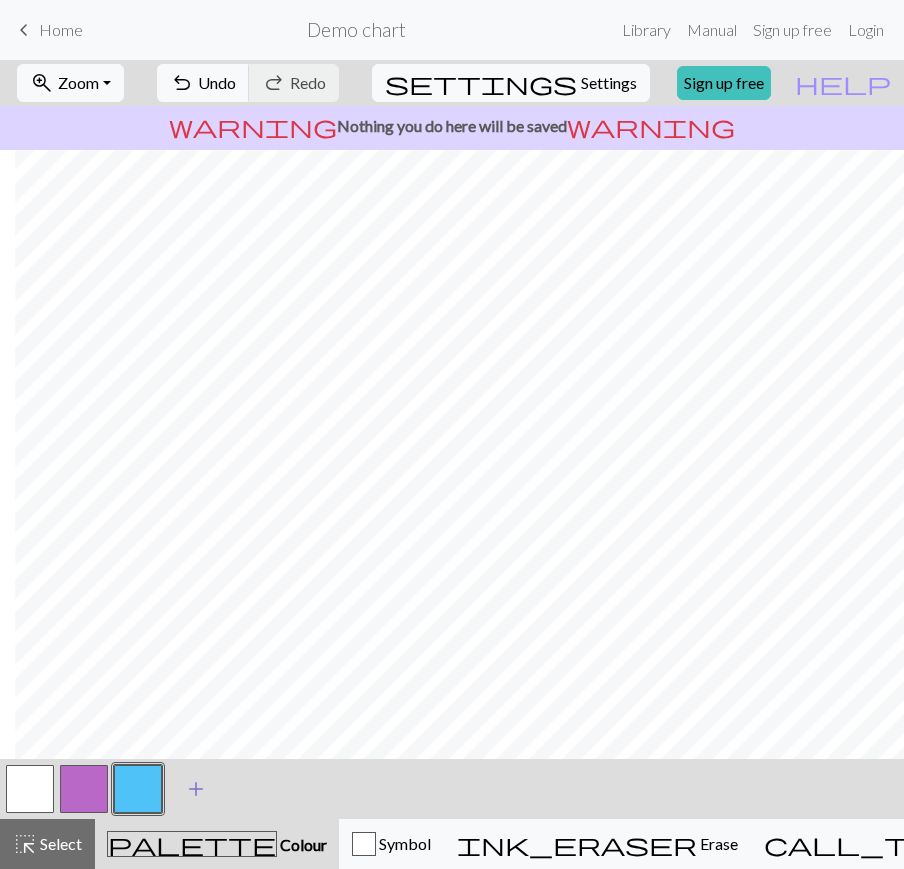 click on "add" at bounding box center (196, 789) 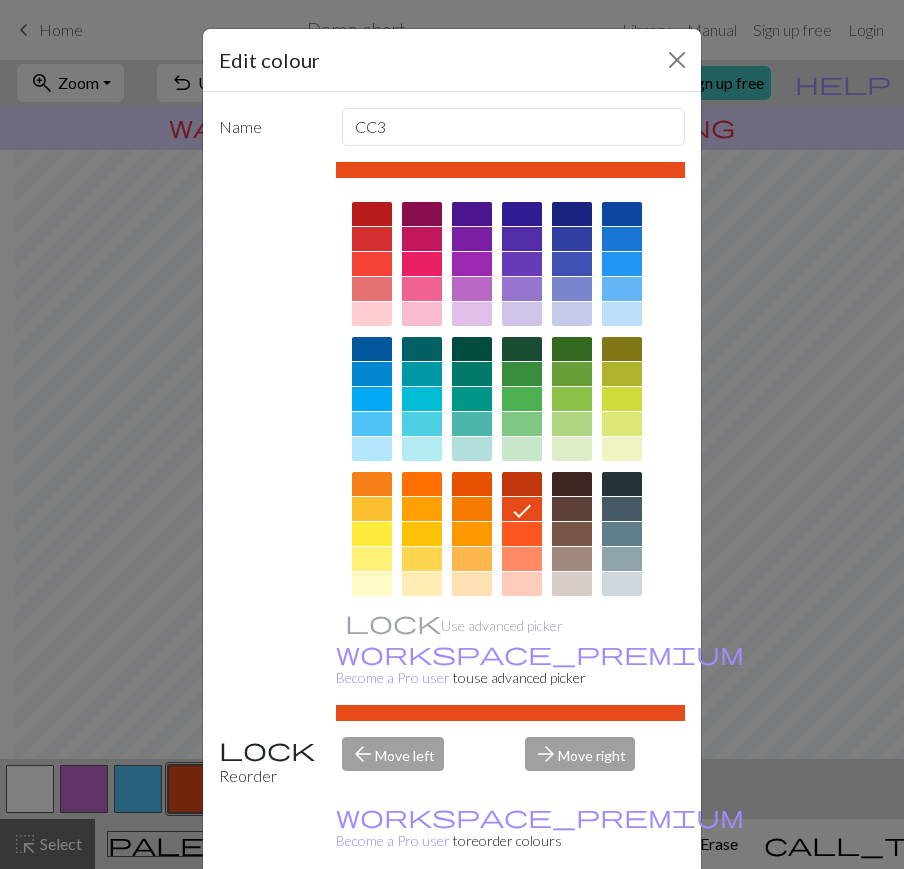 click at bounding box center (472, 484) 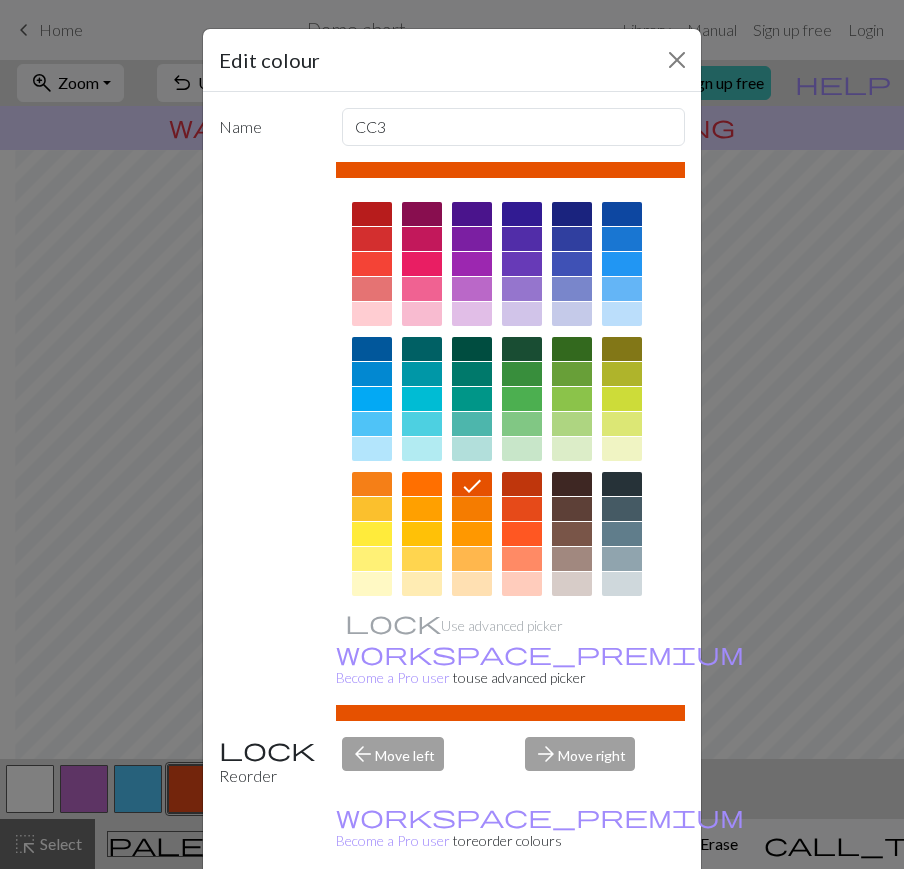 click on "Done" at bounding box center (572, 920) 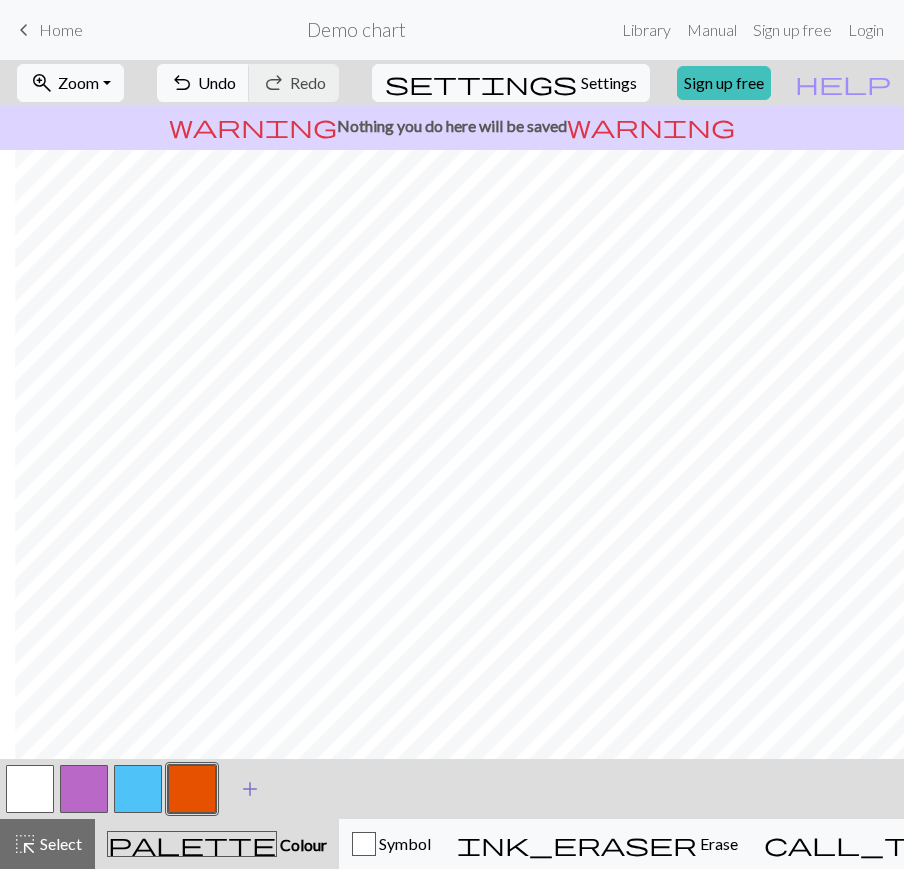 click on "add" at bounding box center [250, 789] 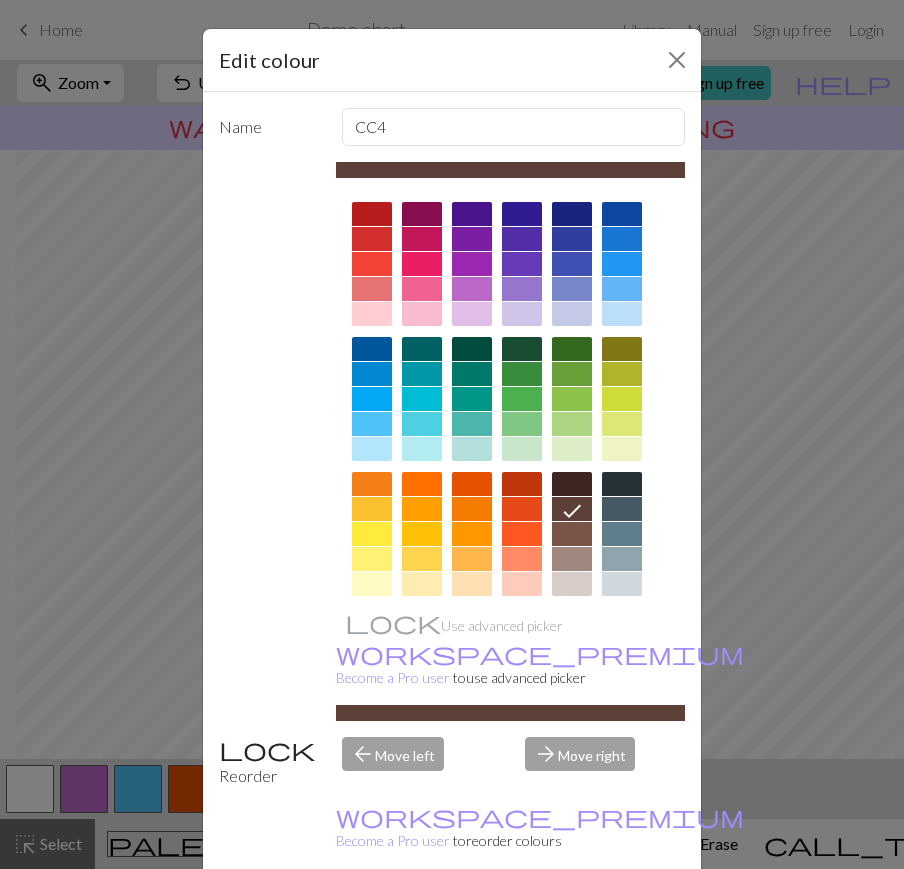click at bounding box center [372, 584] 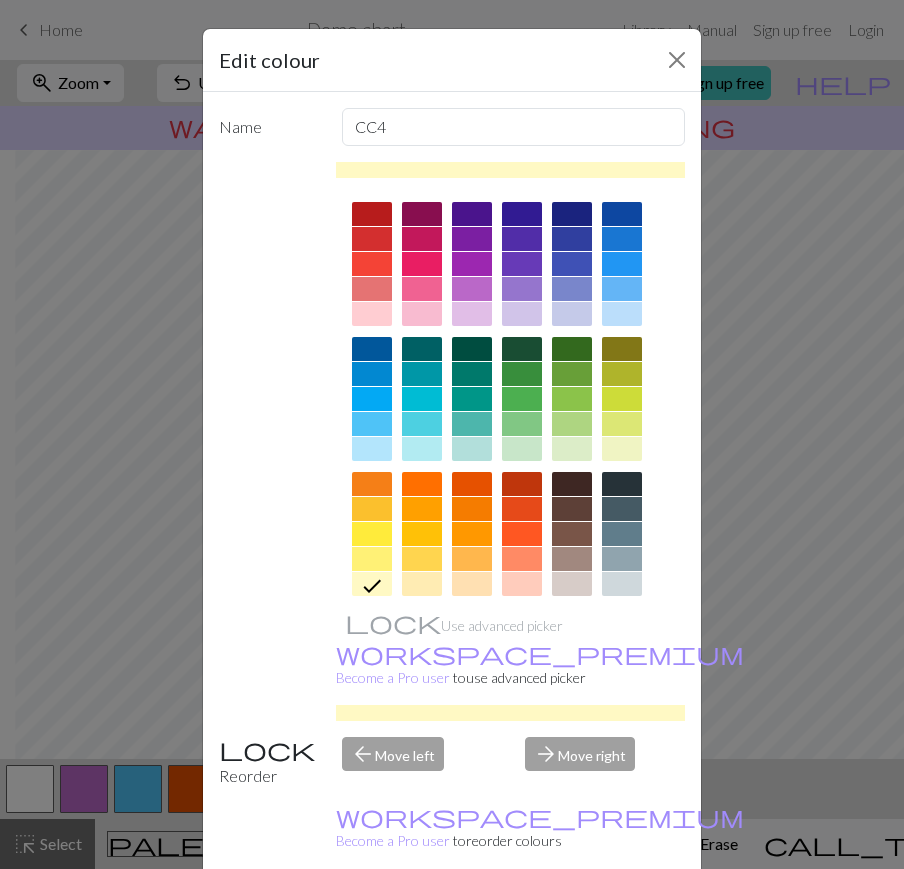 click on "Done" at bounding box center (572, 920) 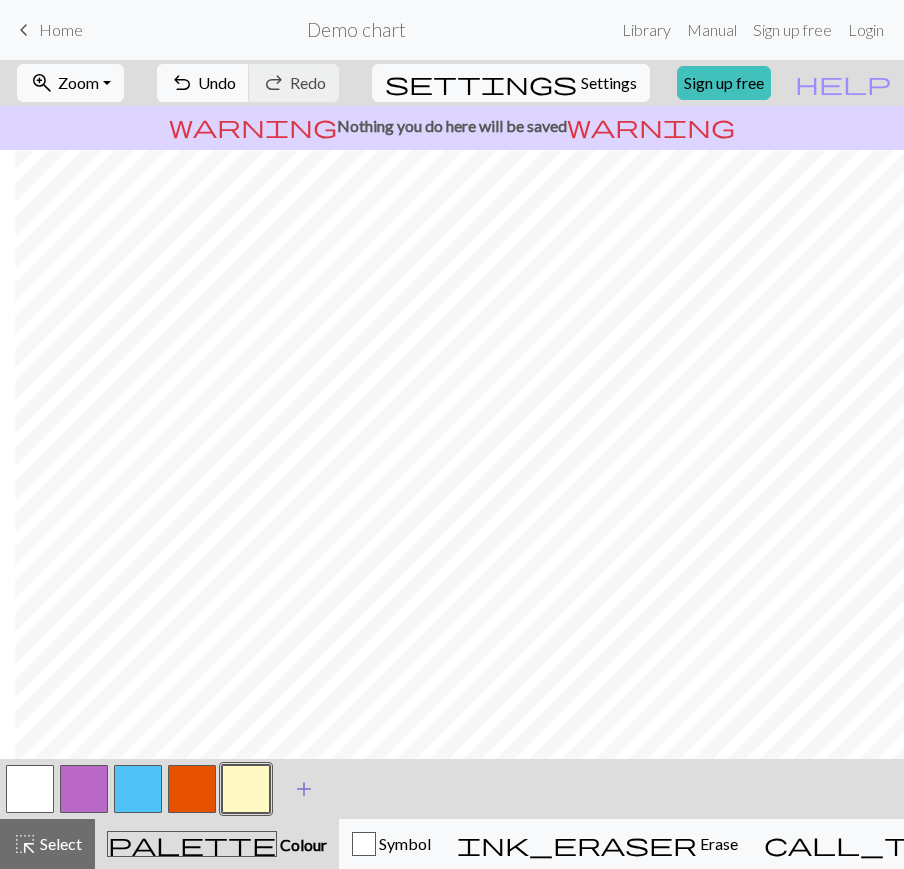click on "add" at bounding box center [304, 789] 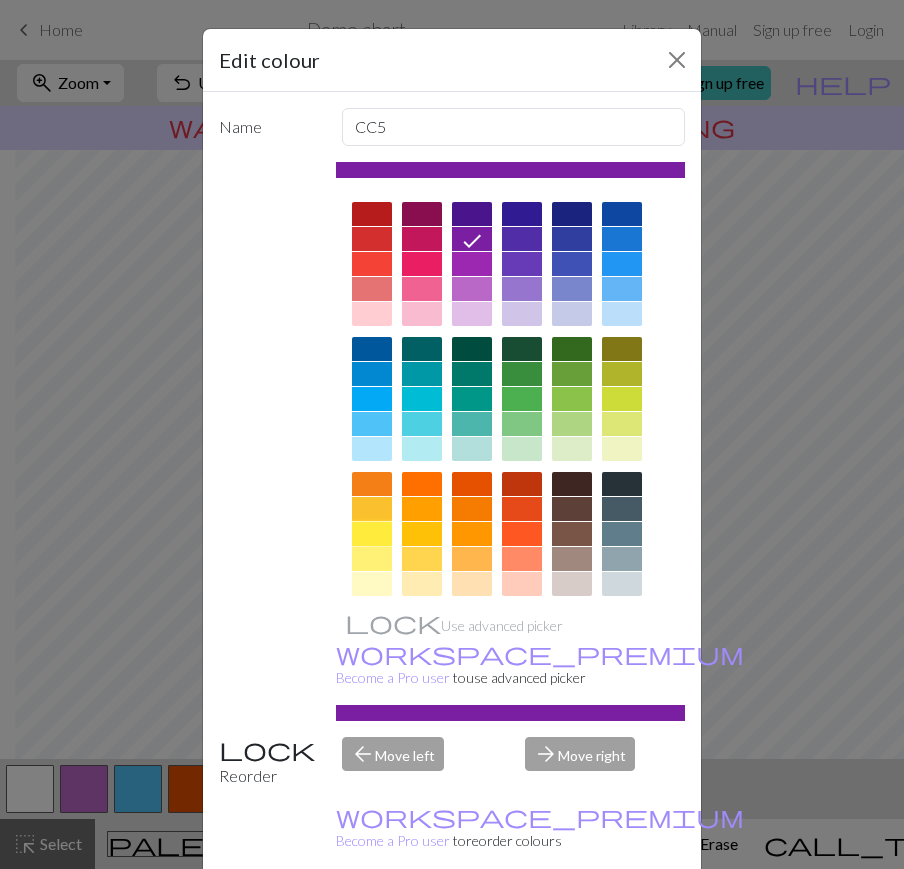 click at bounding box center (372, 534) 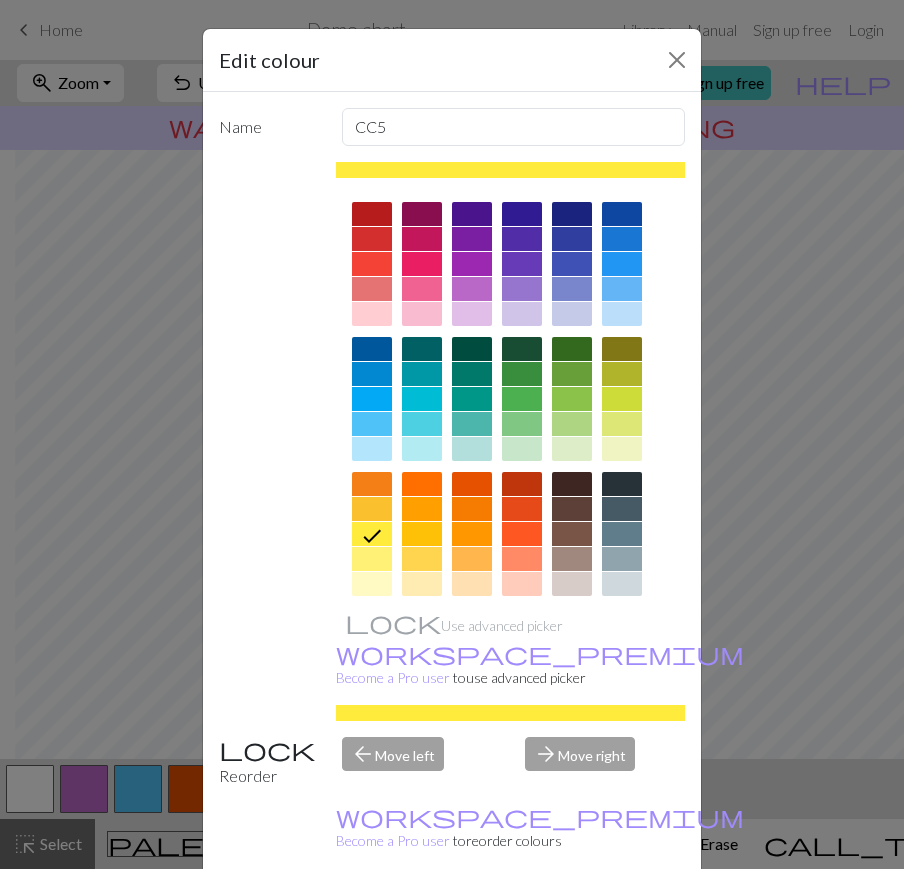 click on "Done" at bounding box center (572, 920) 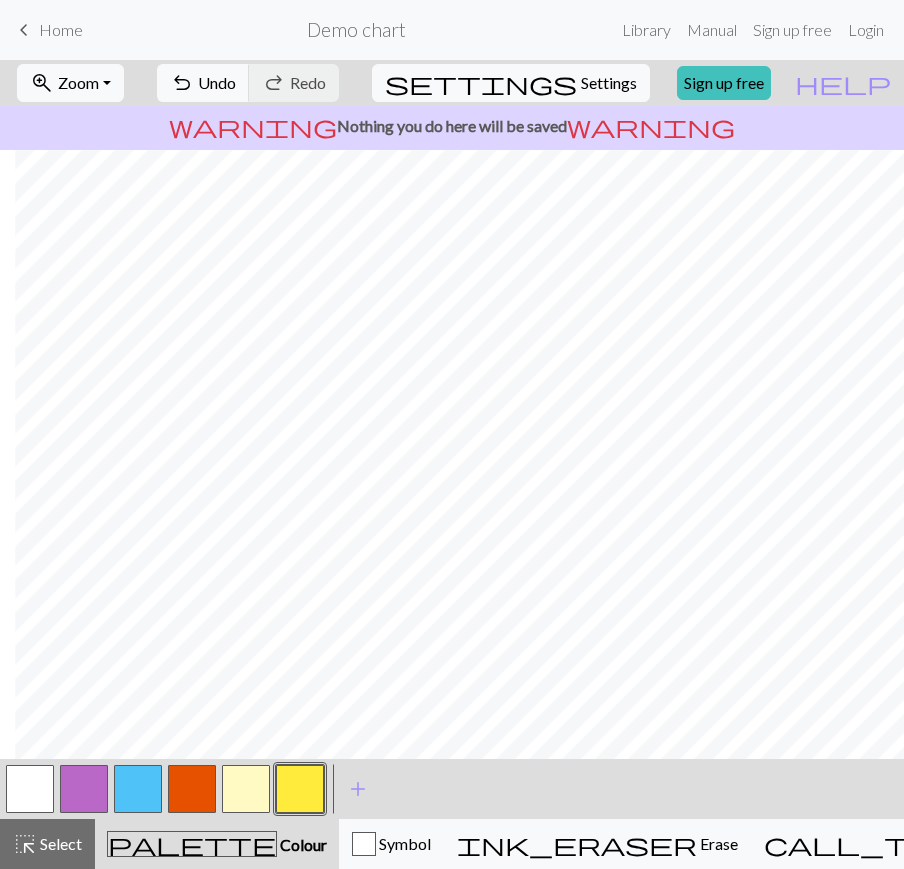 click at bounding box center (192, 789) 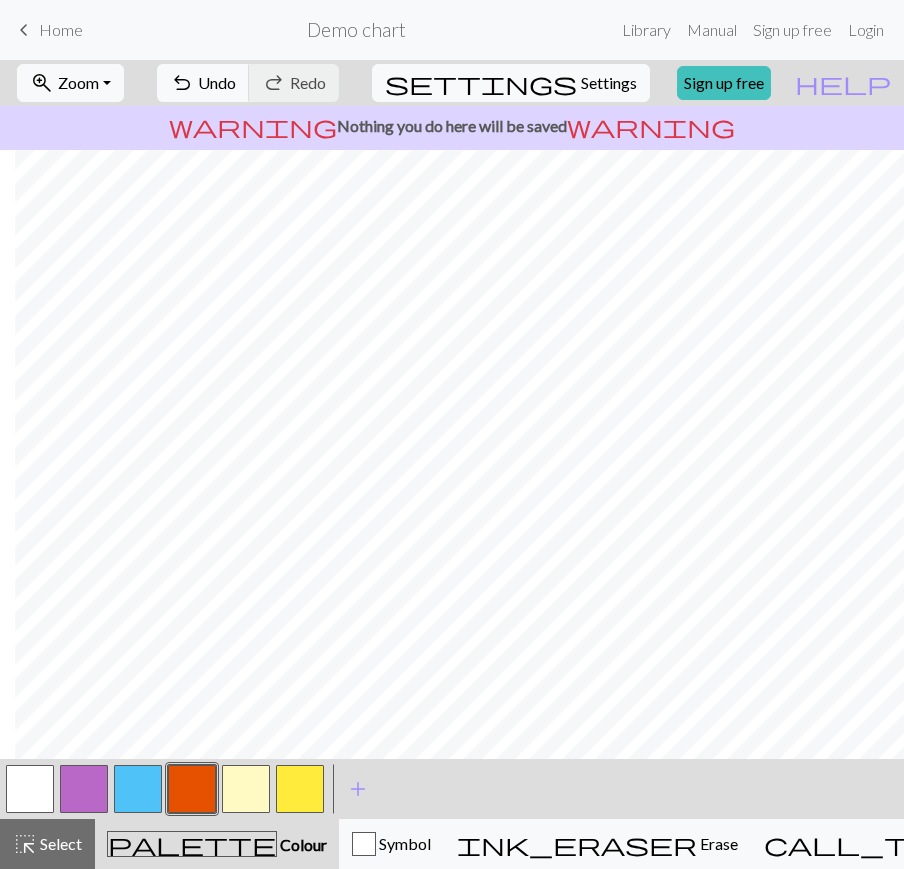 click at bounding box center [192, 789] 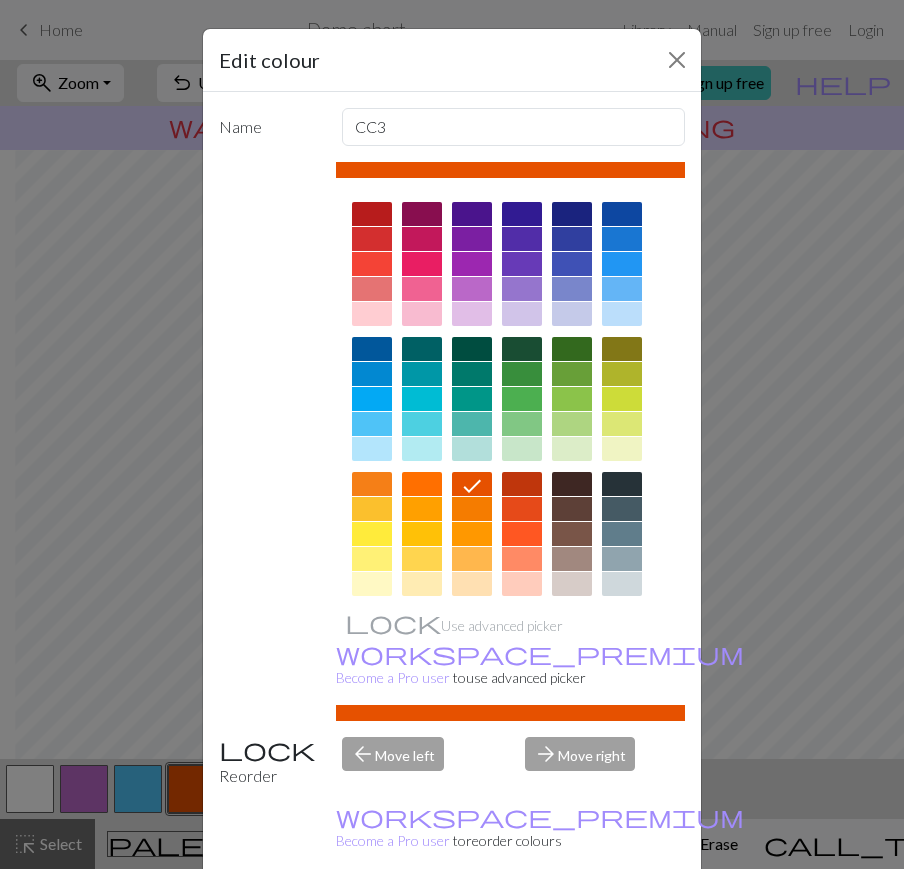 click on "Done" at bounding box center (572, 920) 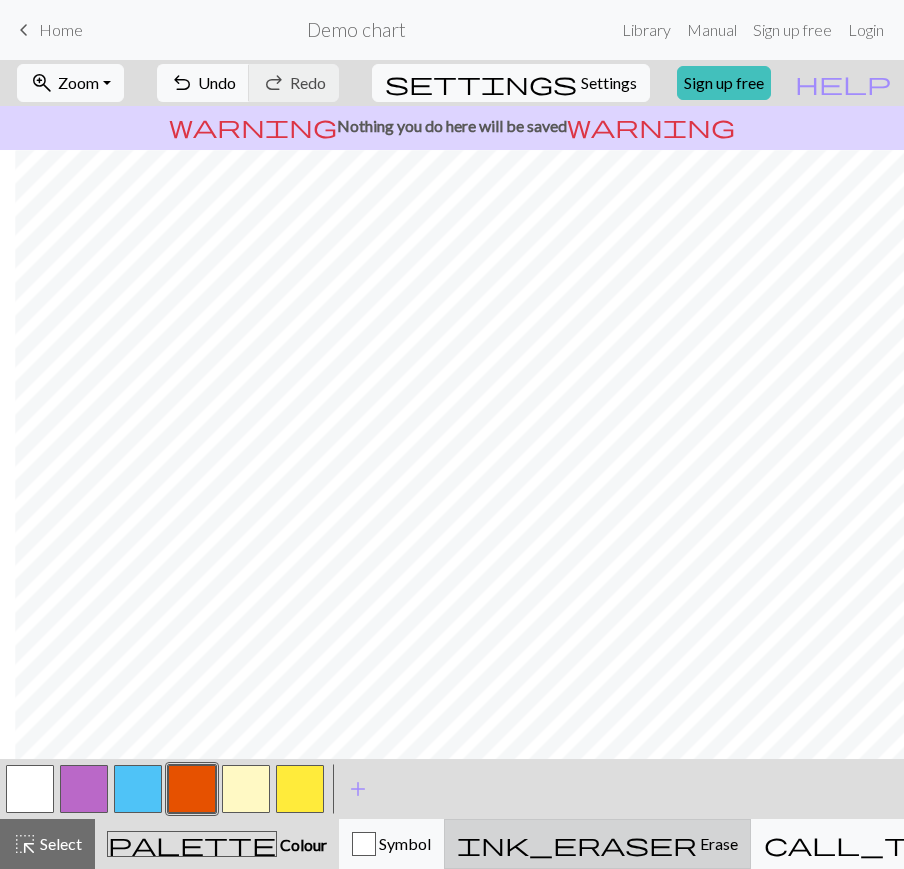 click on "ink_eraser" at bounding box center [577, 844] 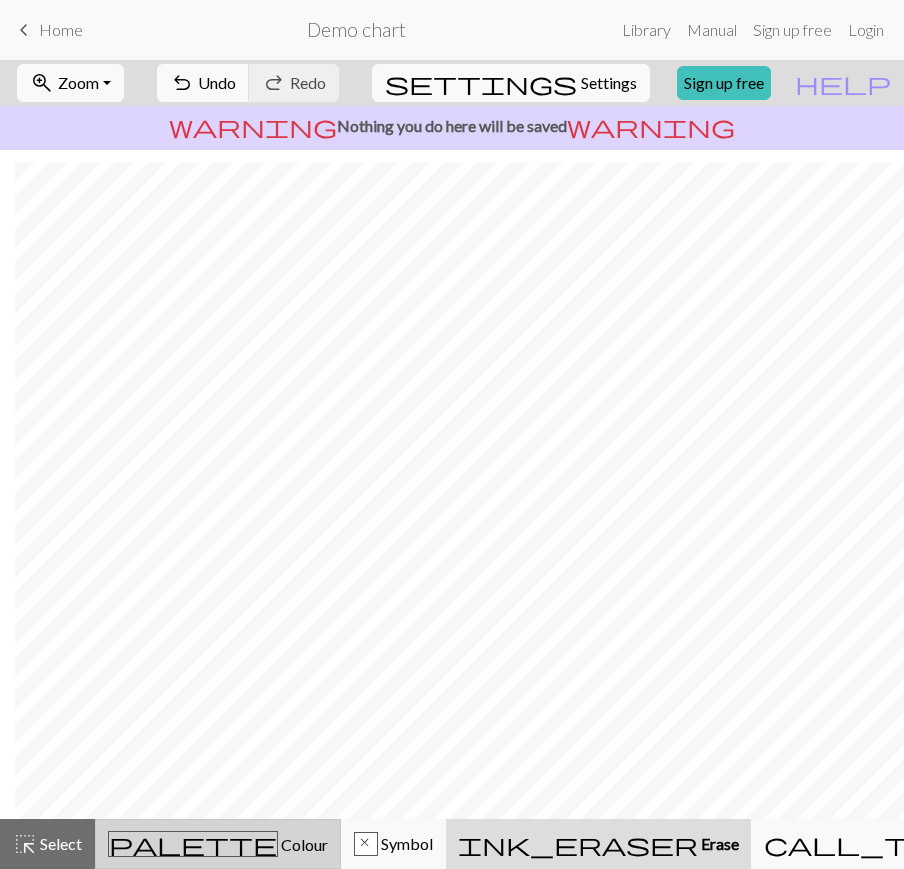 click on "palette" at bounding box center (193, 844) 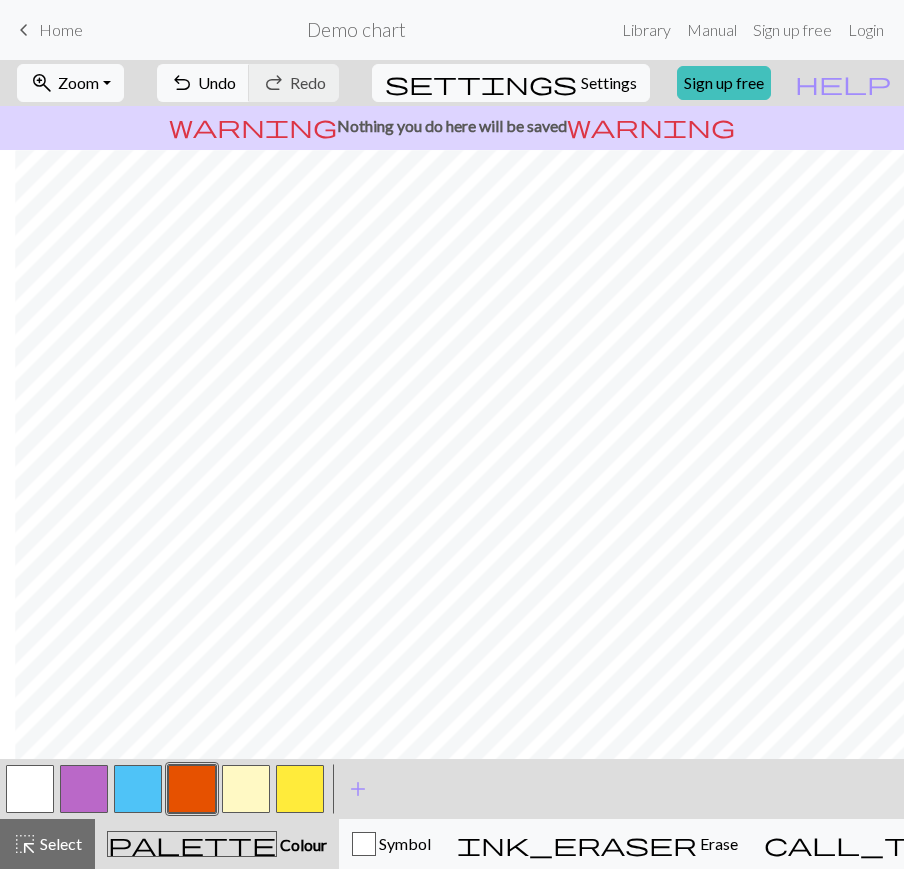 click at bounding box center [192, 789] 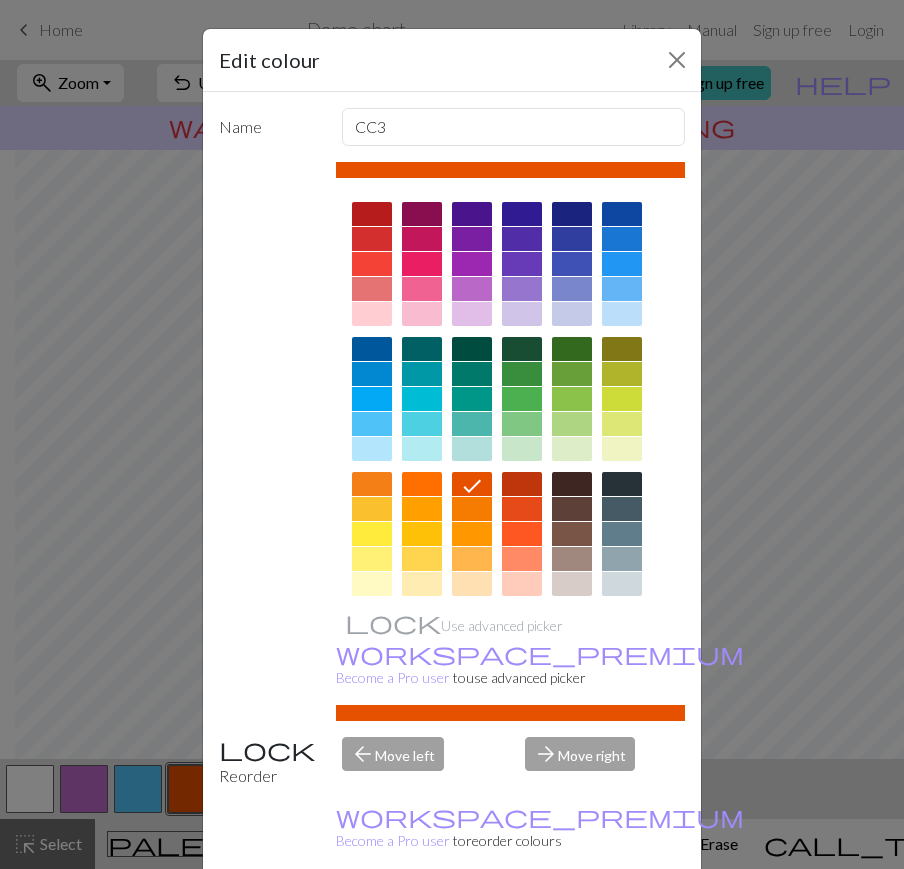 click on "Done" at bounding box center [572, 920] 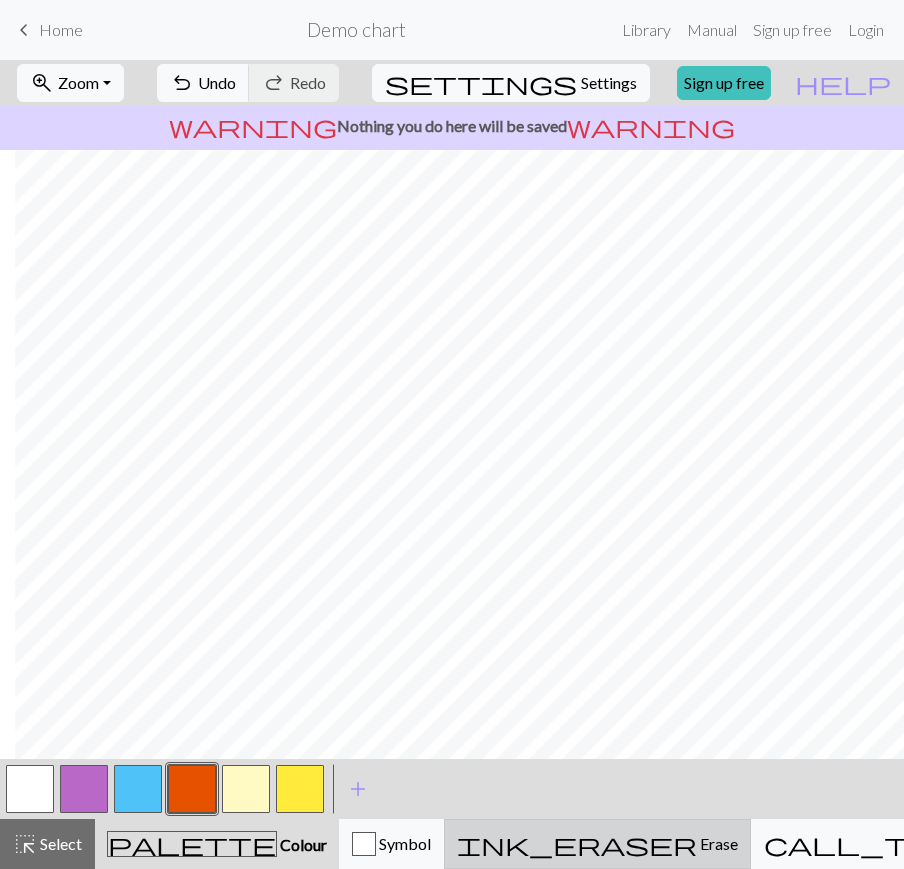 click on "ink_eraser" at bounding box center (577, 844) 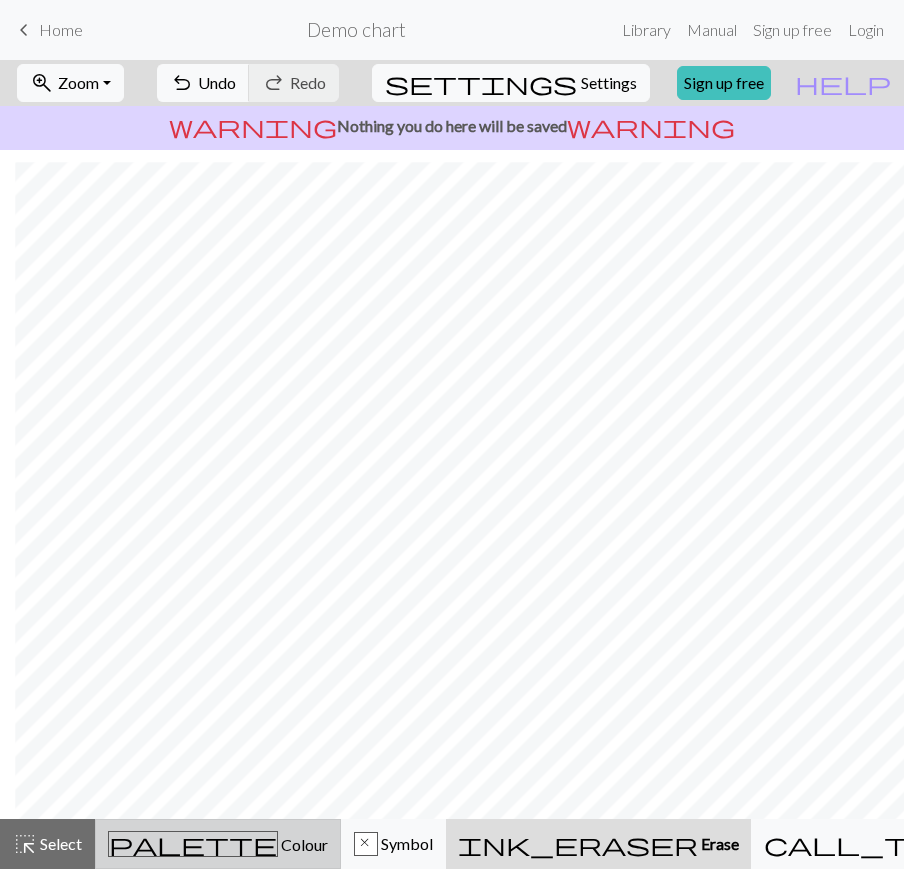 click on "Colour" at bounding box center (303, 844) 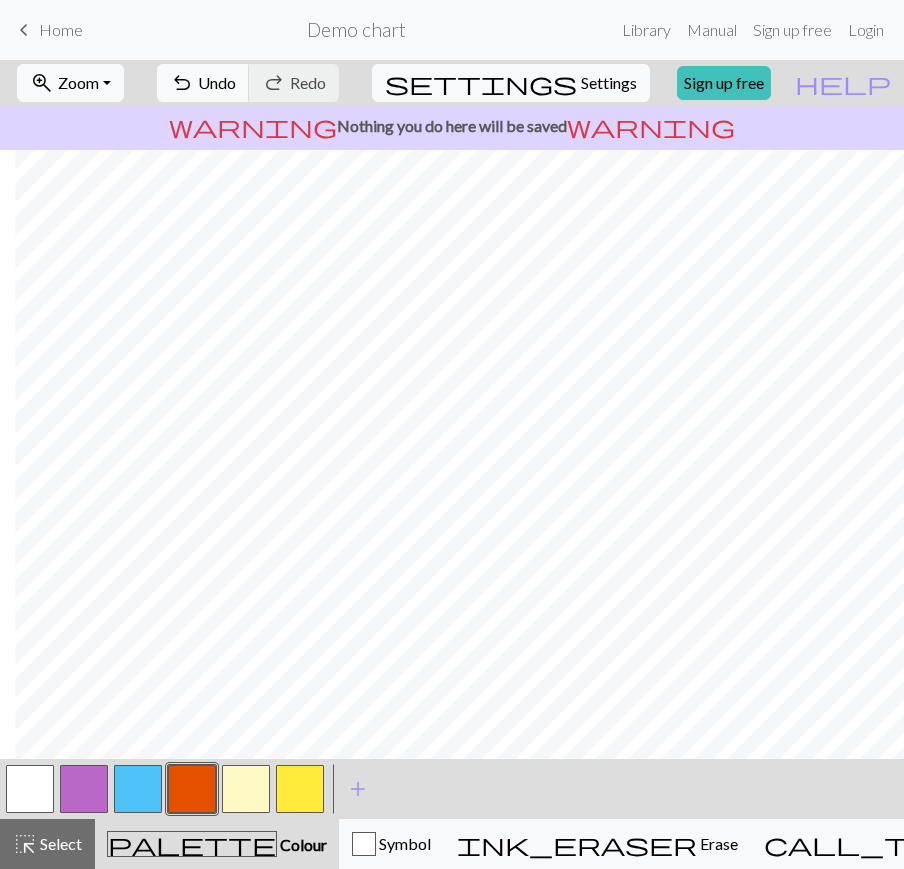 click at bounding box center (192, 789) 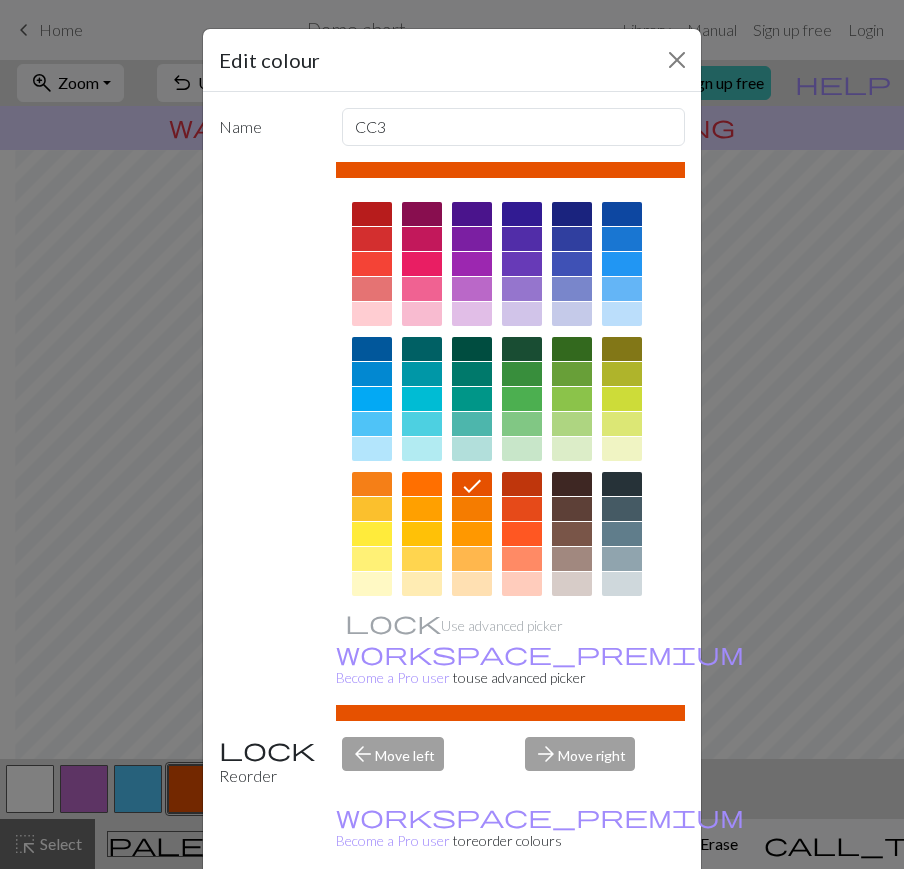 click on "Done" at bounding box center (572, 920) 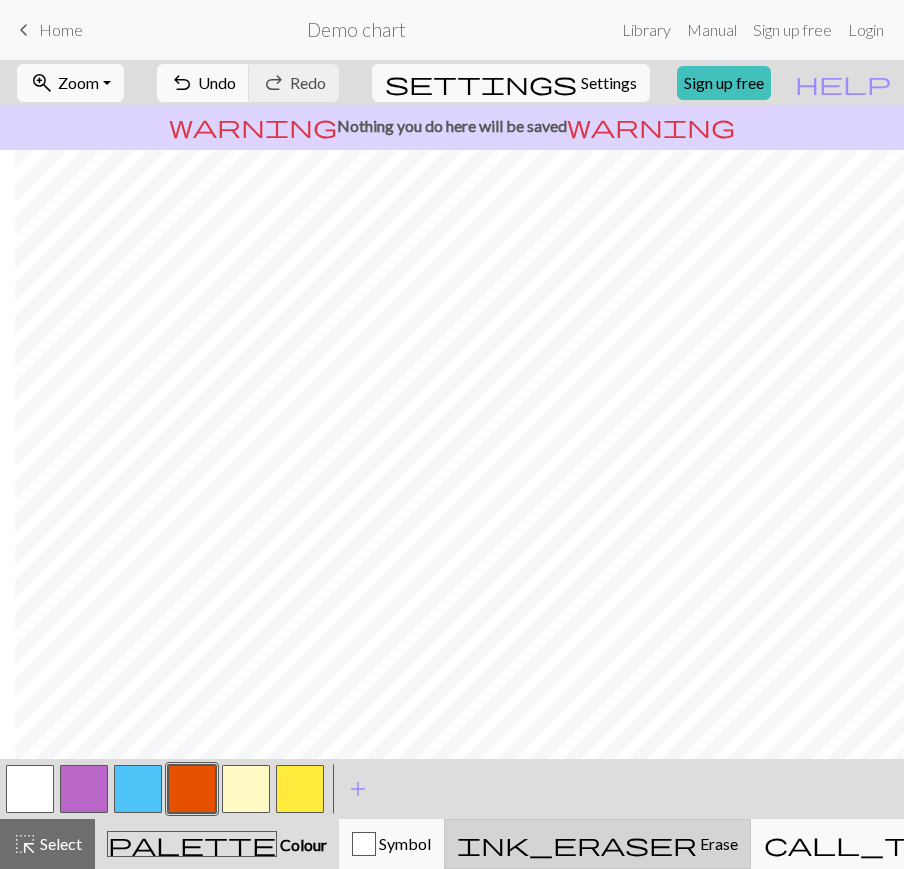 click on "Erase" at bounding box center (717, 843) 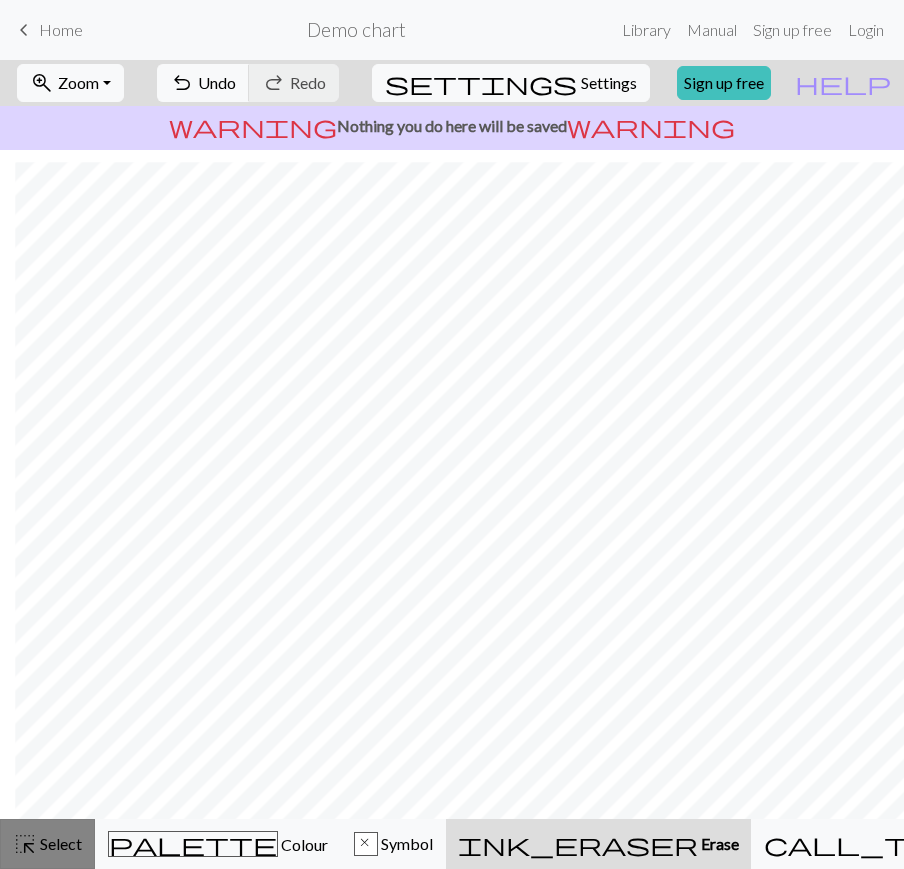 click on "Select" at bounding box center (59, 843) 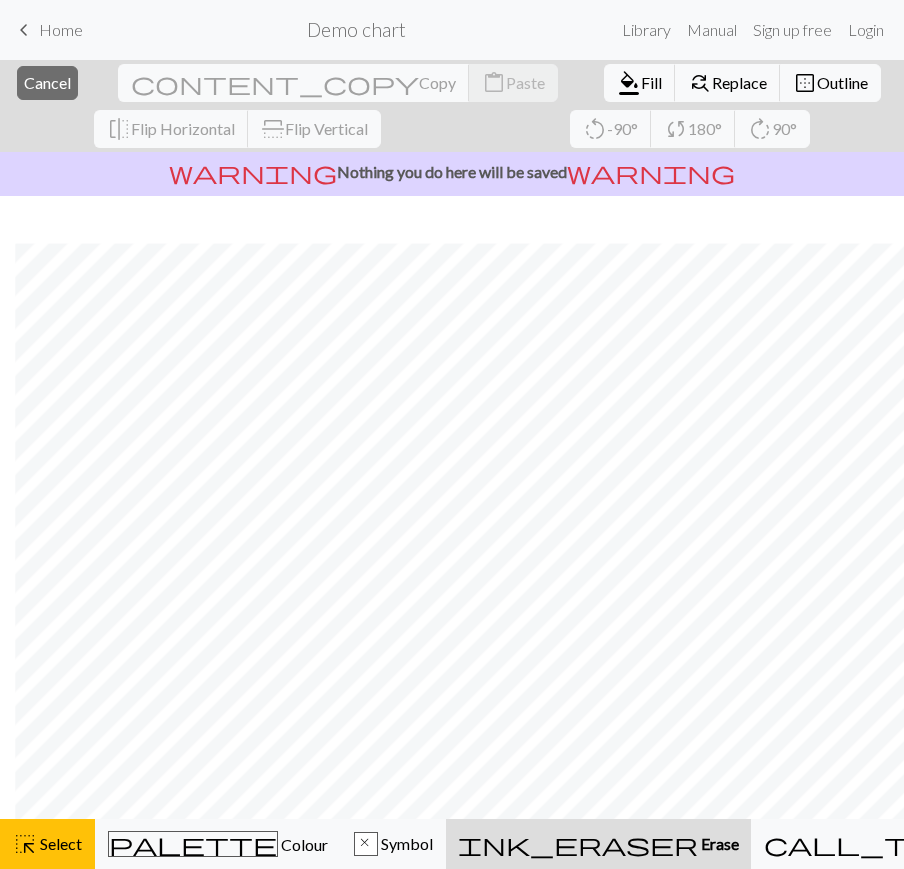 scroll, scrollTop: 70, scrollLeft: 61, axis: both 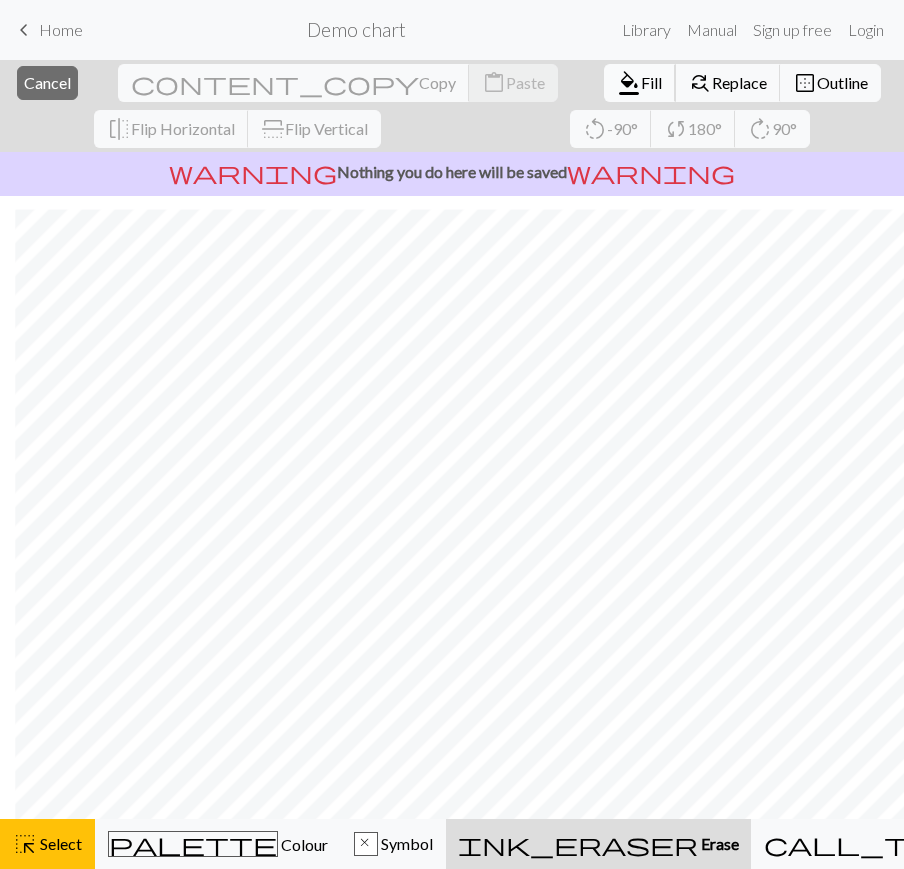 click on "Fill" at bounding box center [651, 82] 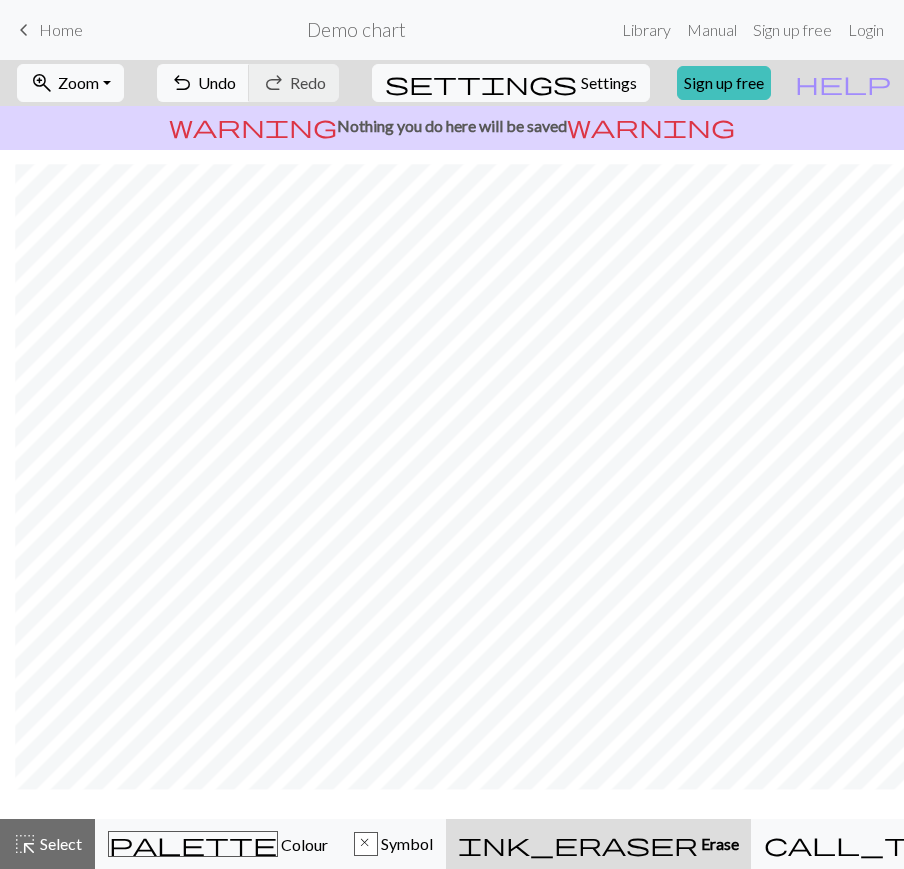 scroll, scrollTop: 25, scrollLeft: 61, axis: both 